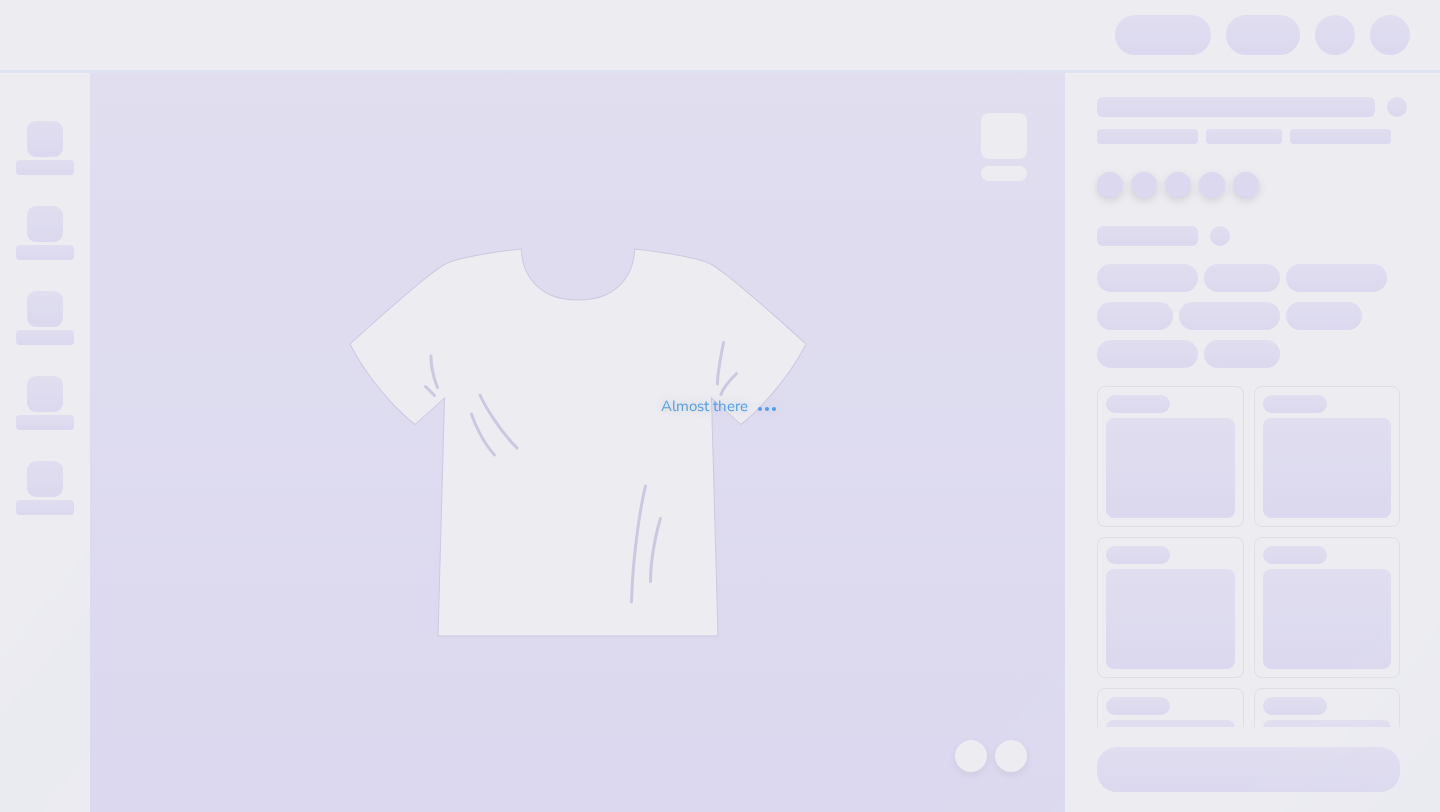 scroll, scrollTop: 0, scrollLeft: 0, axis: both 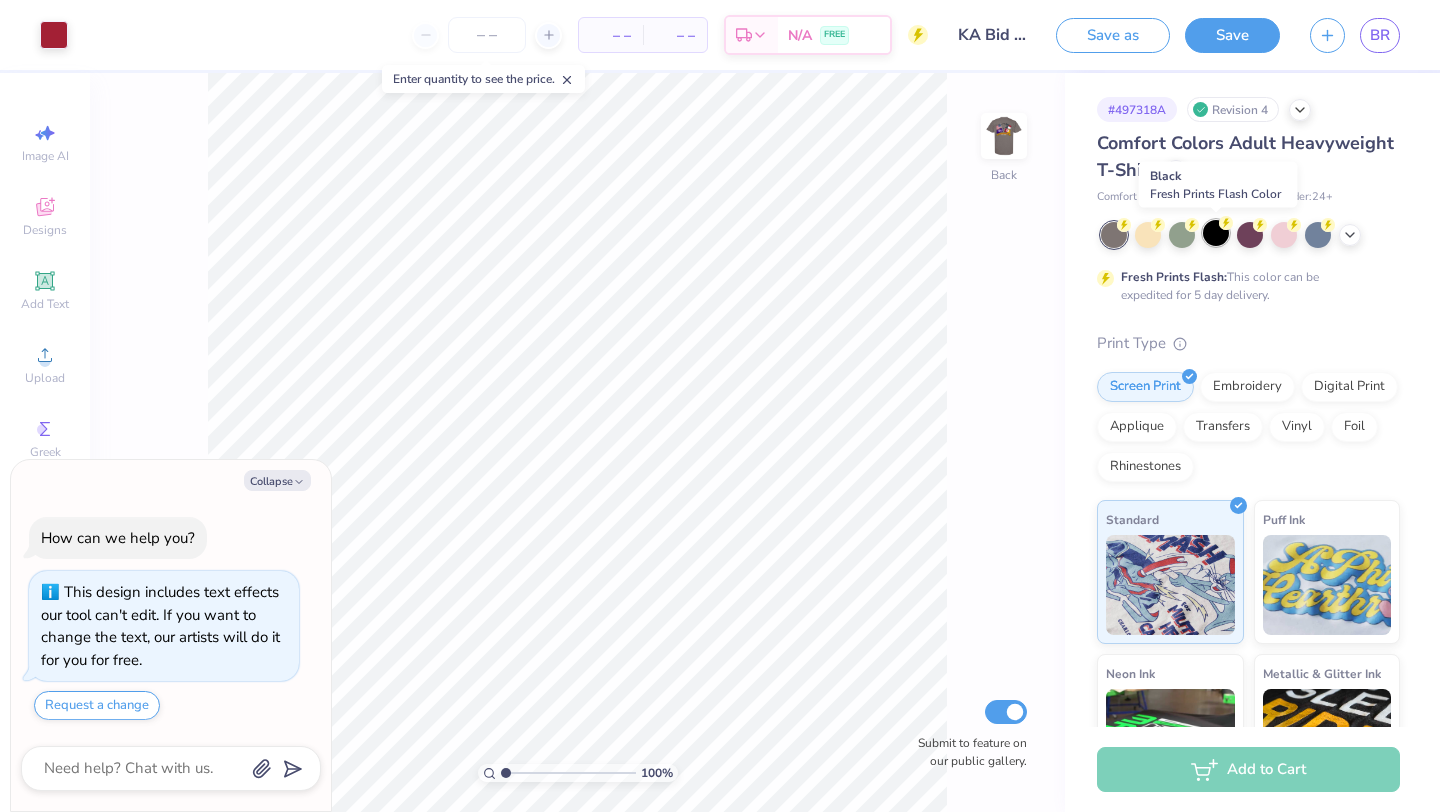 click at bounding box center [1216, 233] 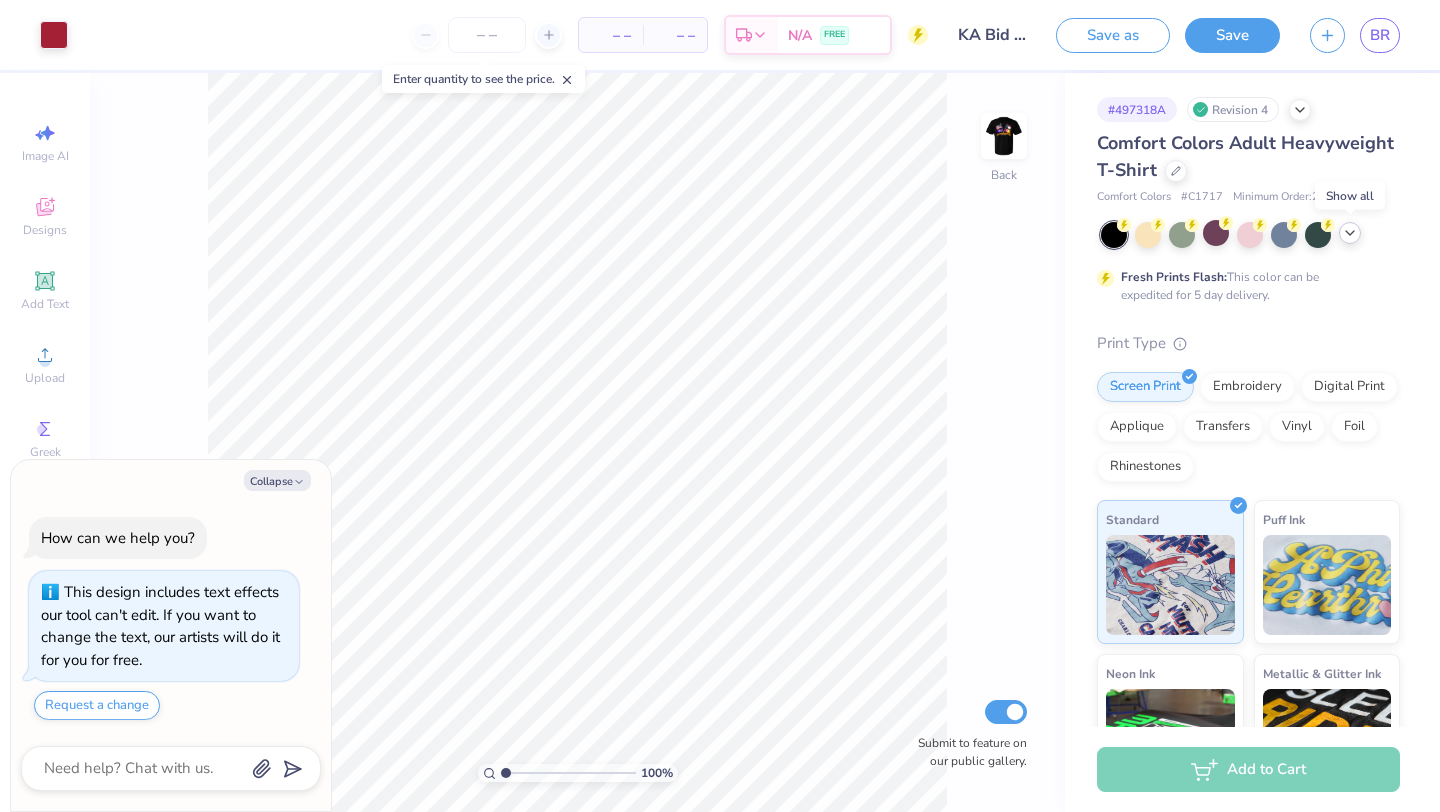 click 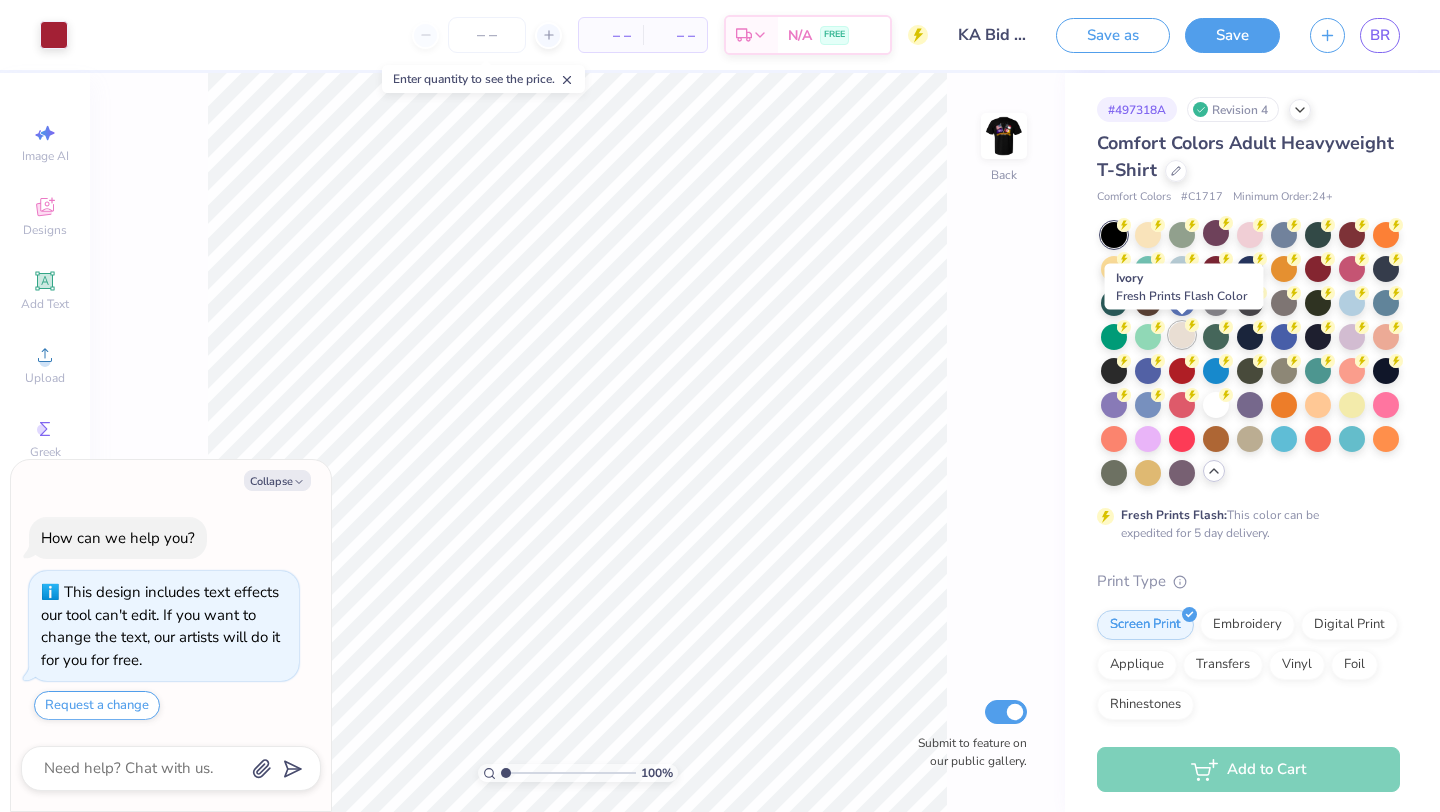 click at bounding box center [1182, 335] 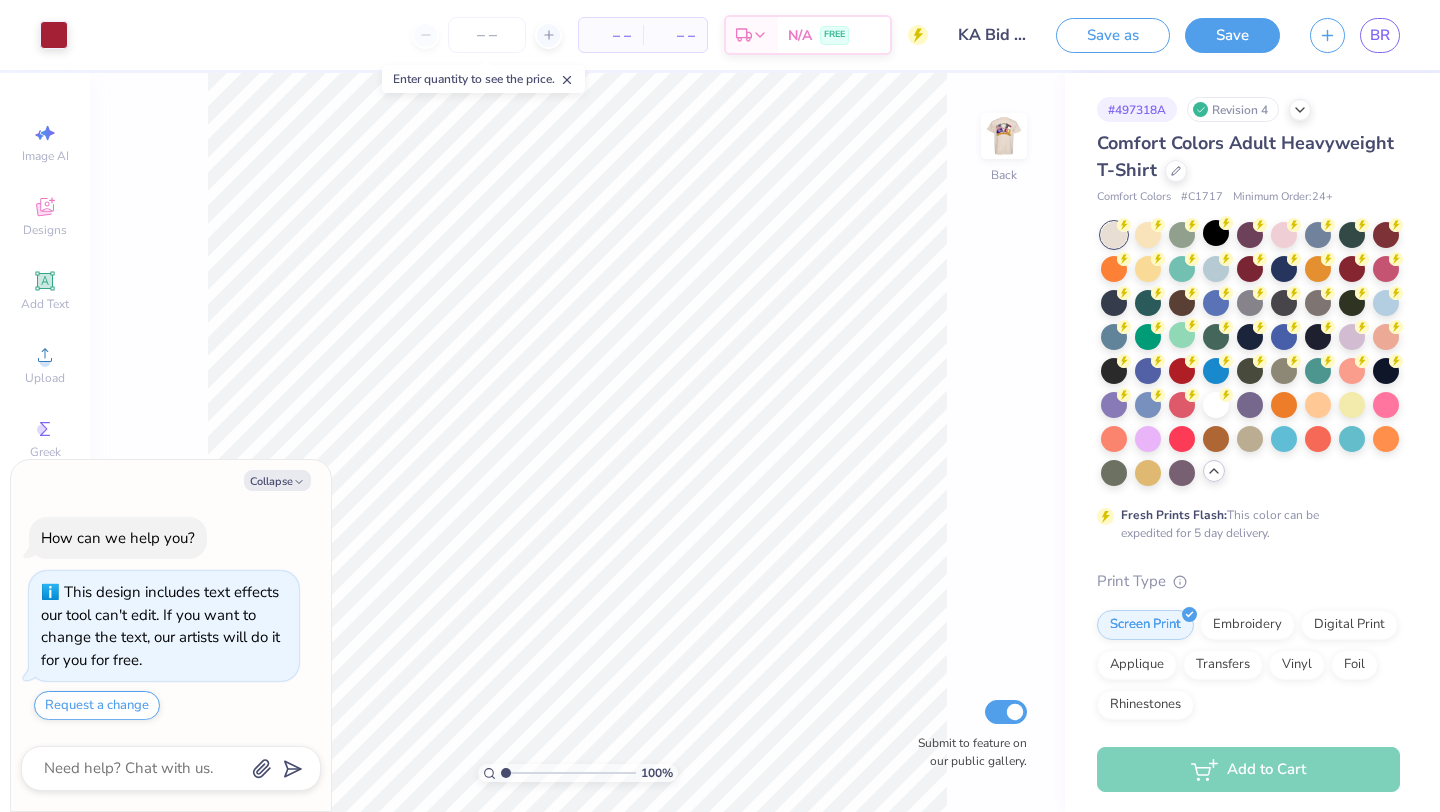 type on "x" 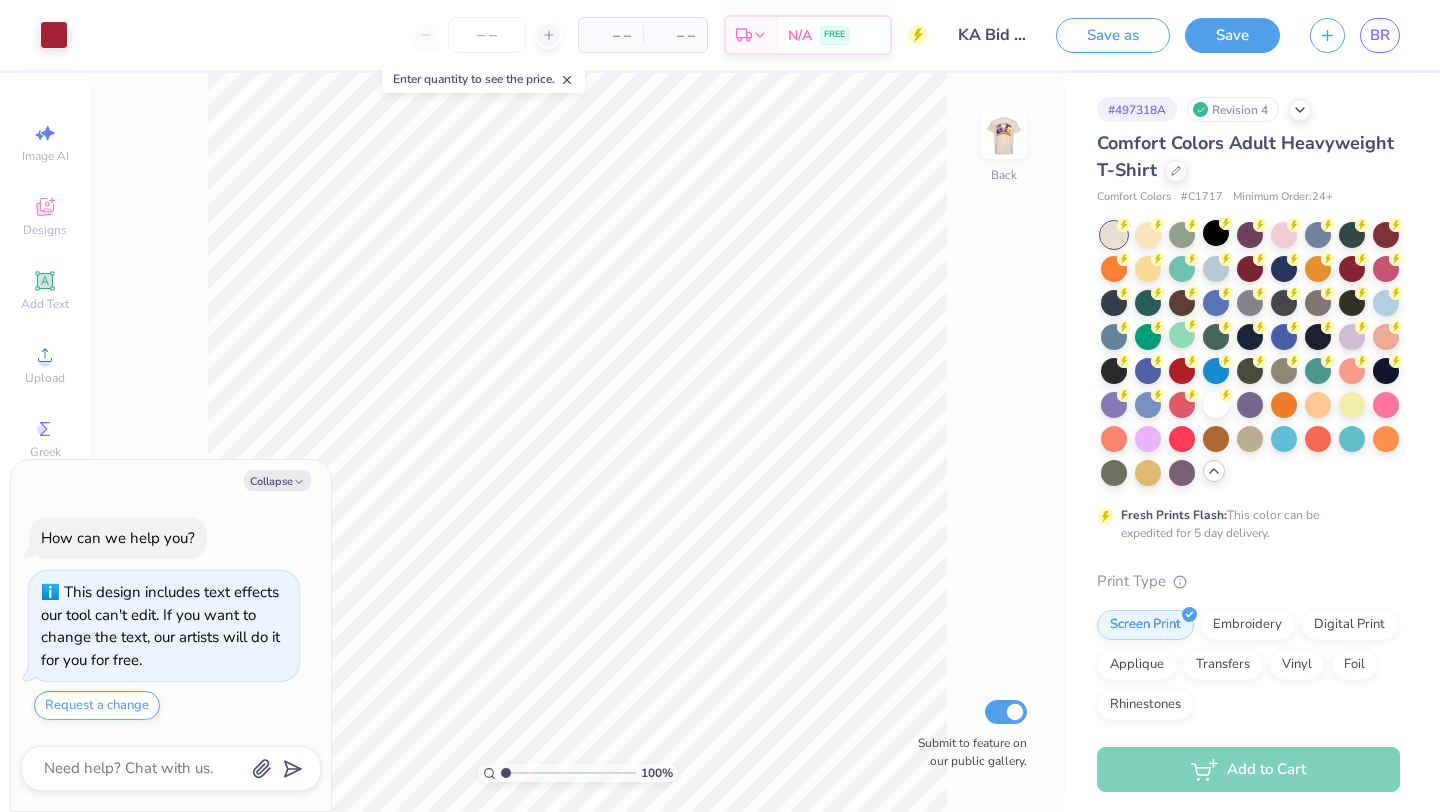 type on "1.79" 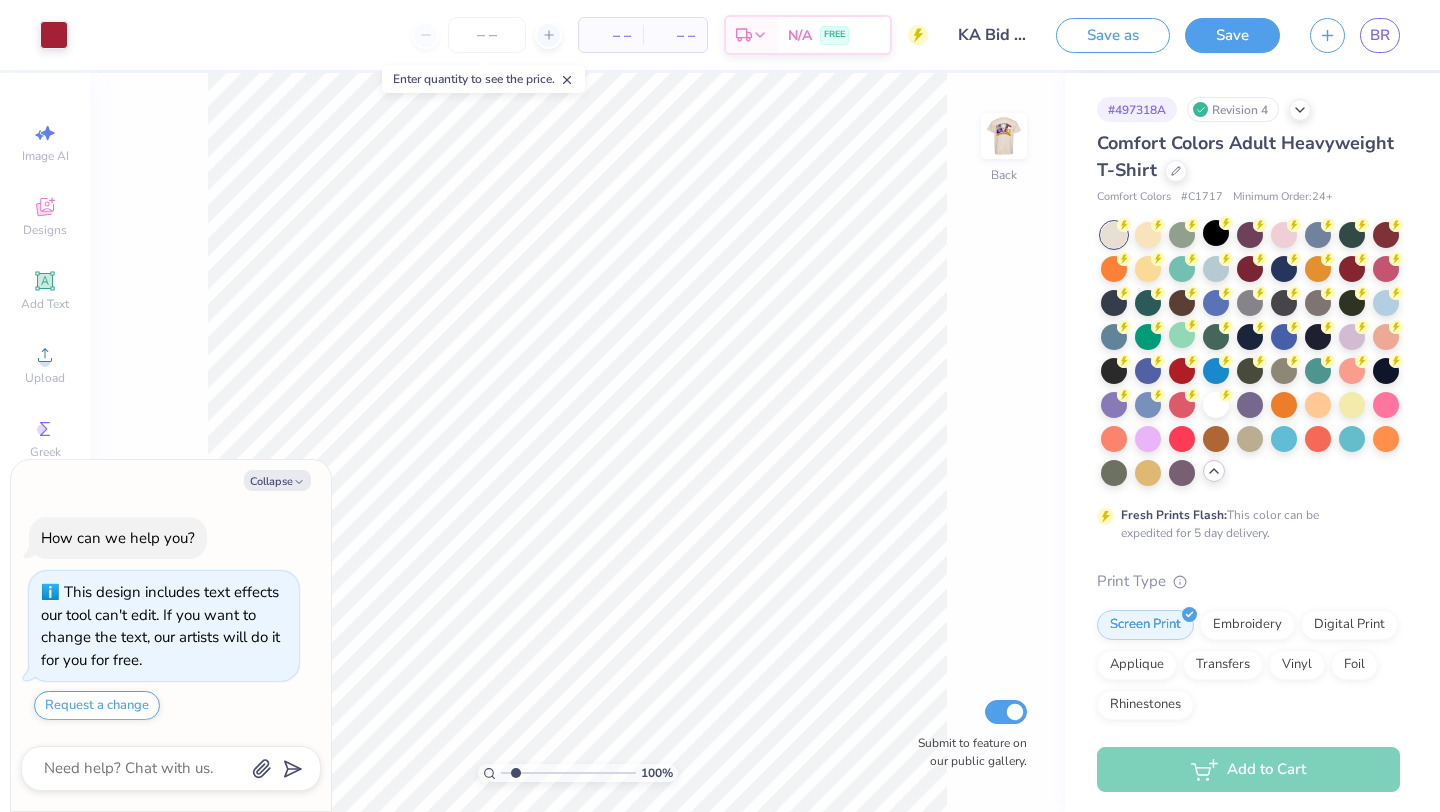 type on "x" 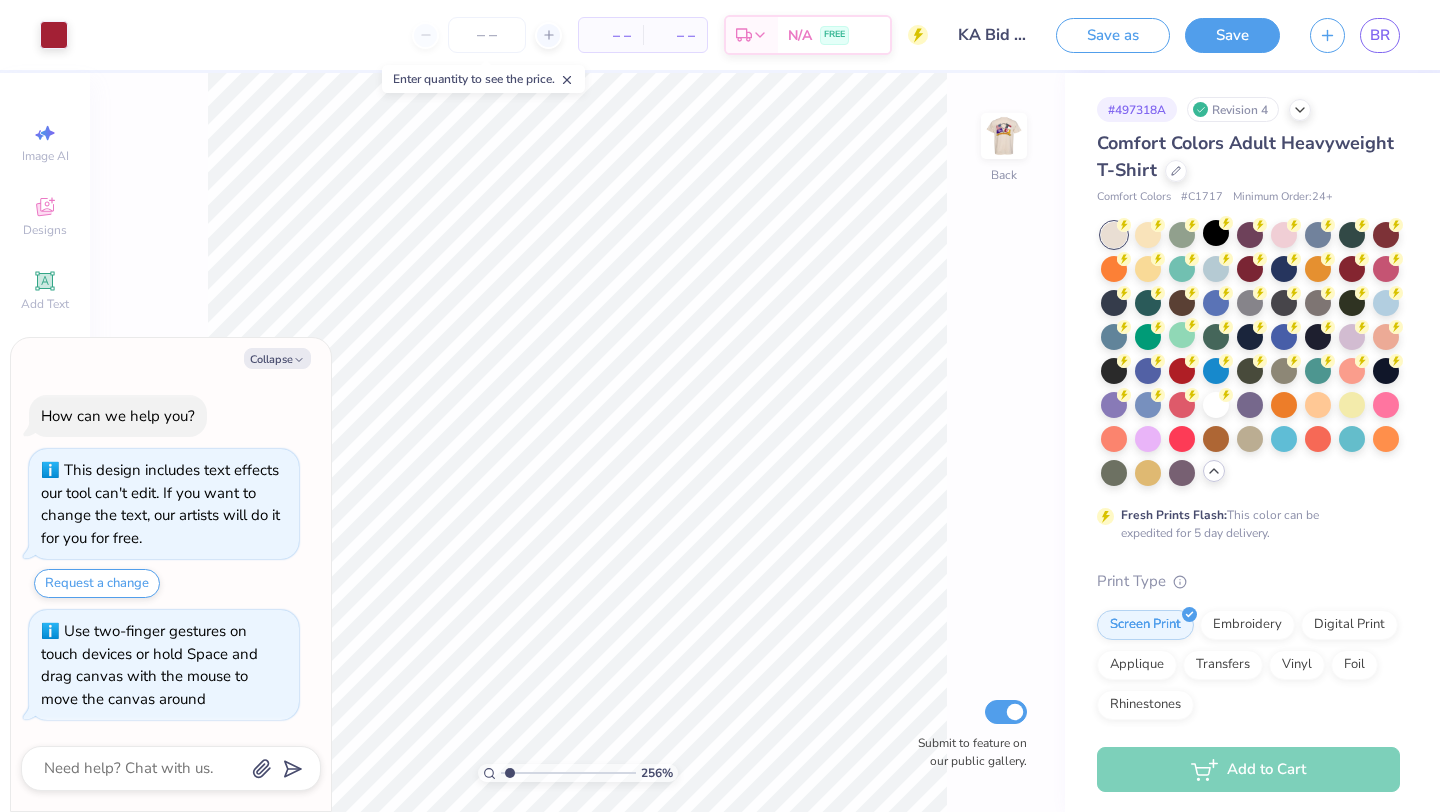 type on "1" 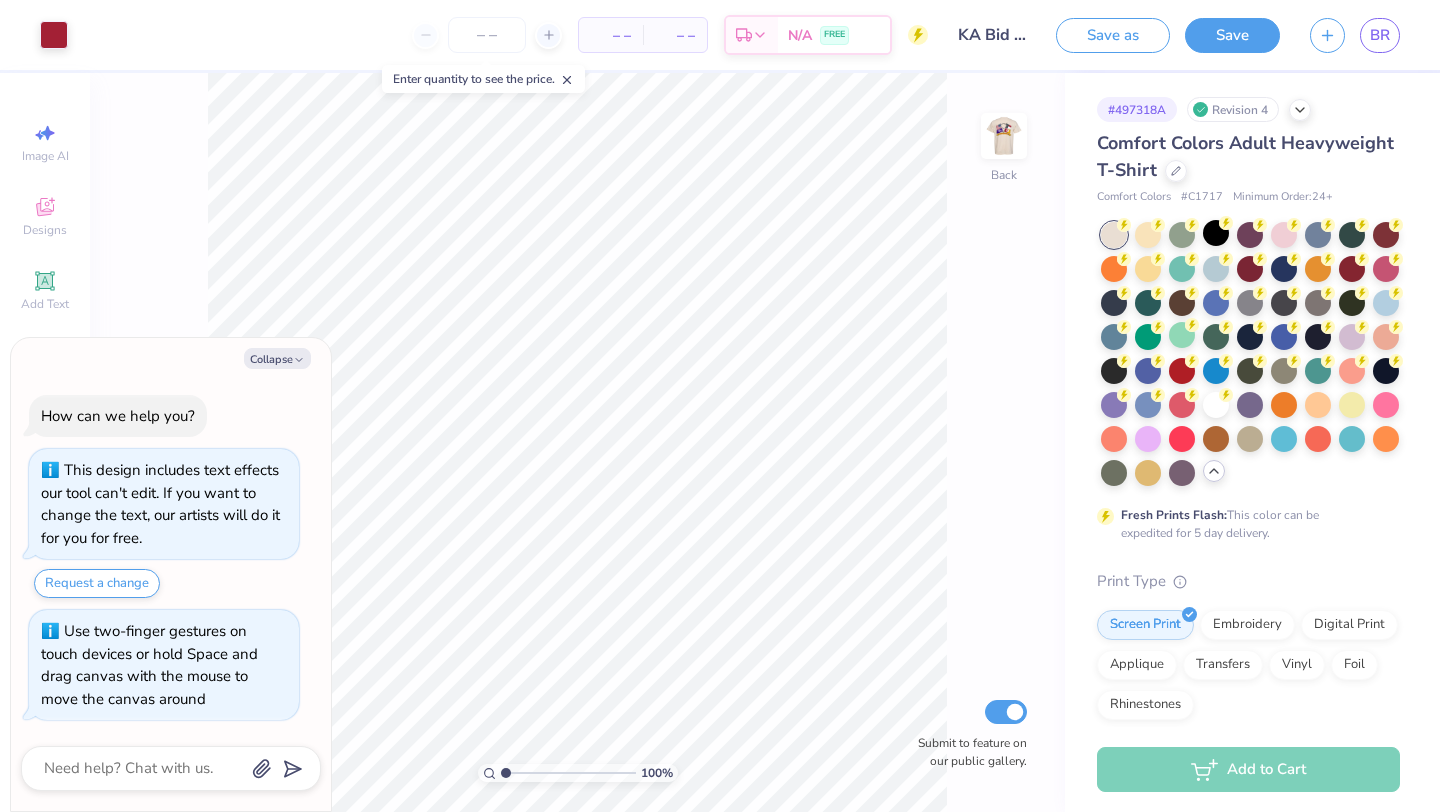 drag, startPoint x: 507, startPoint y: 773, endPoint x: 483, endPoint y: 765, distance: 25.298222 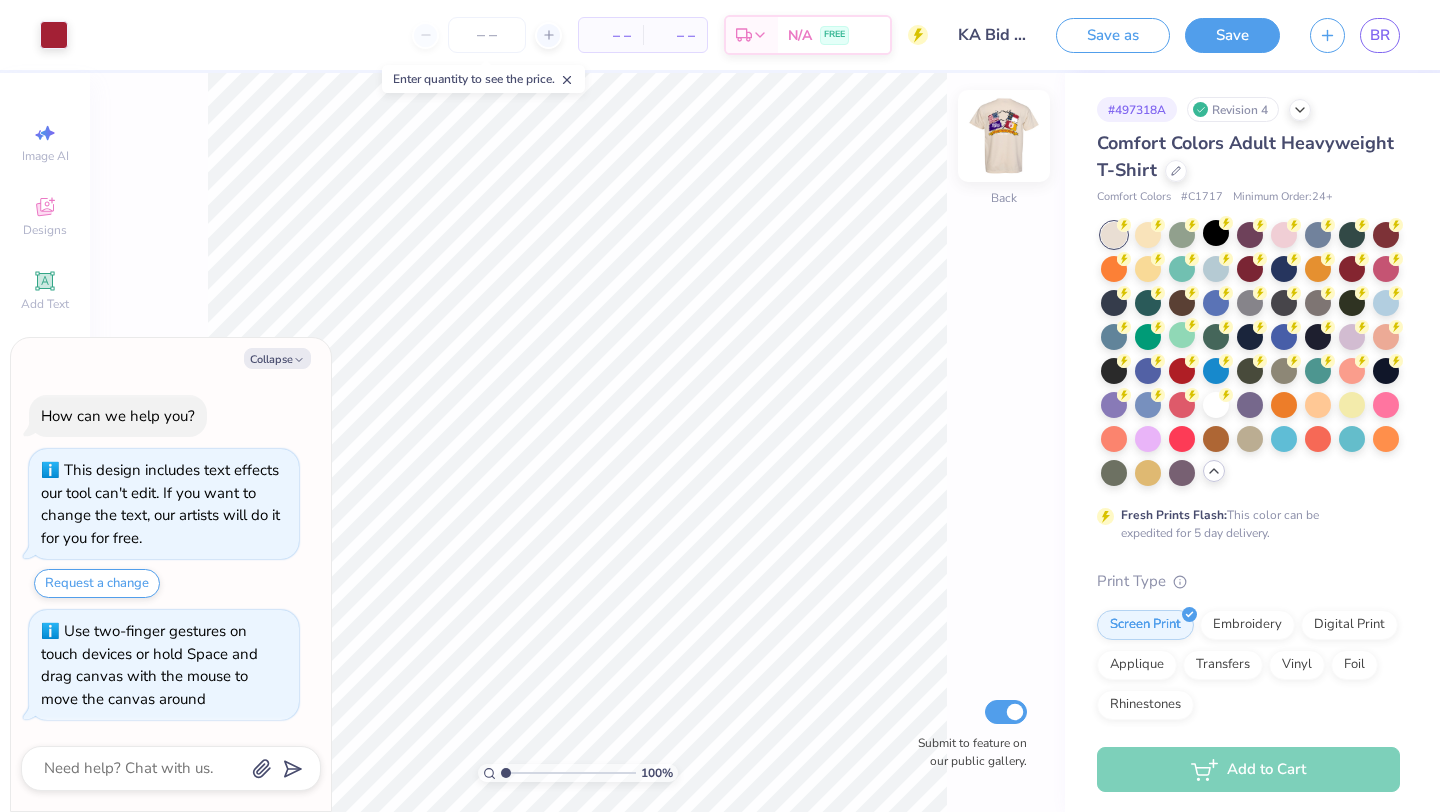 click at bounding box center (1004, 136) 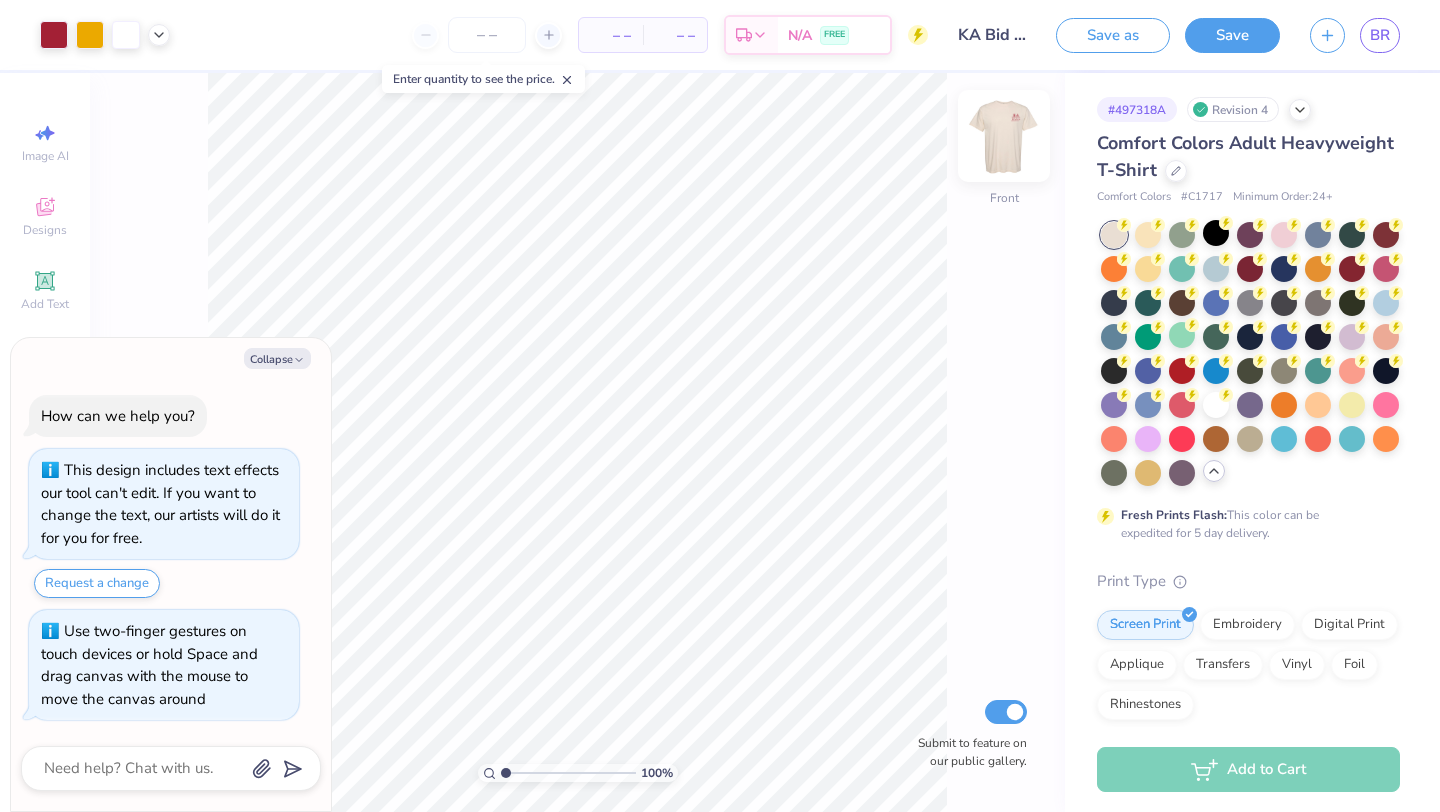 click at bounding box center [1004, 136] 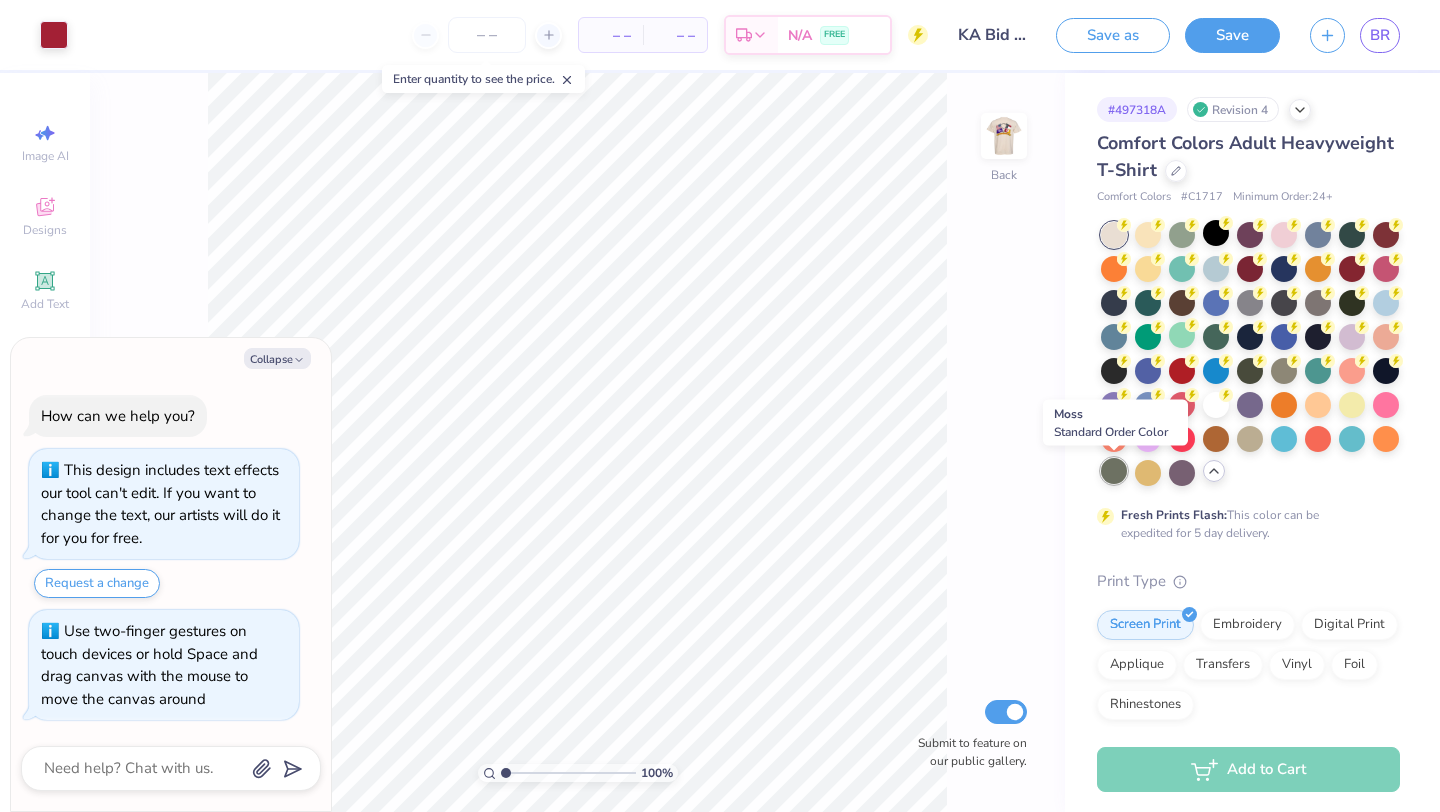 click at bounding box center [1114, 471] 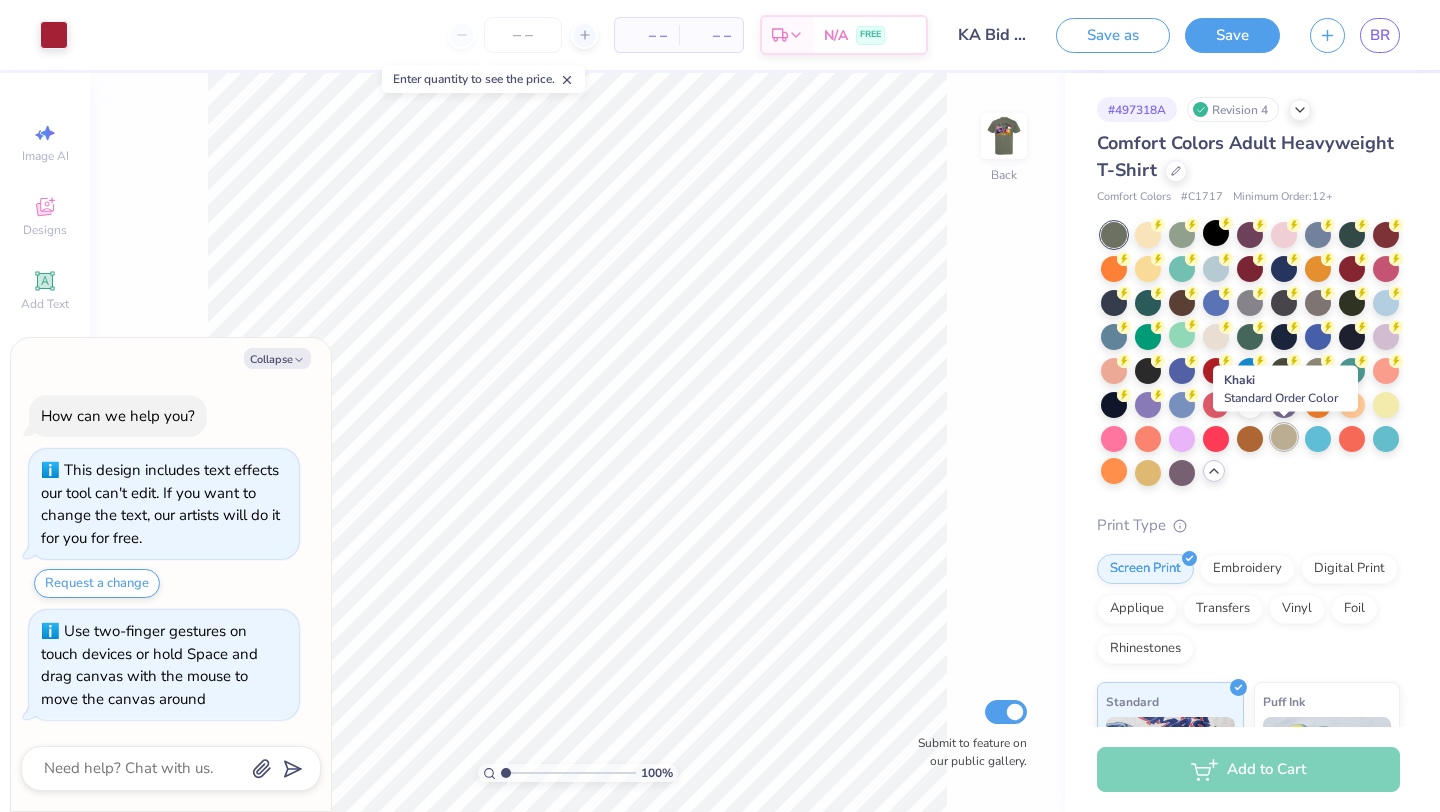 click at bounding box center [1284, 437] 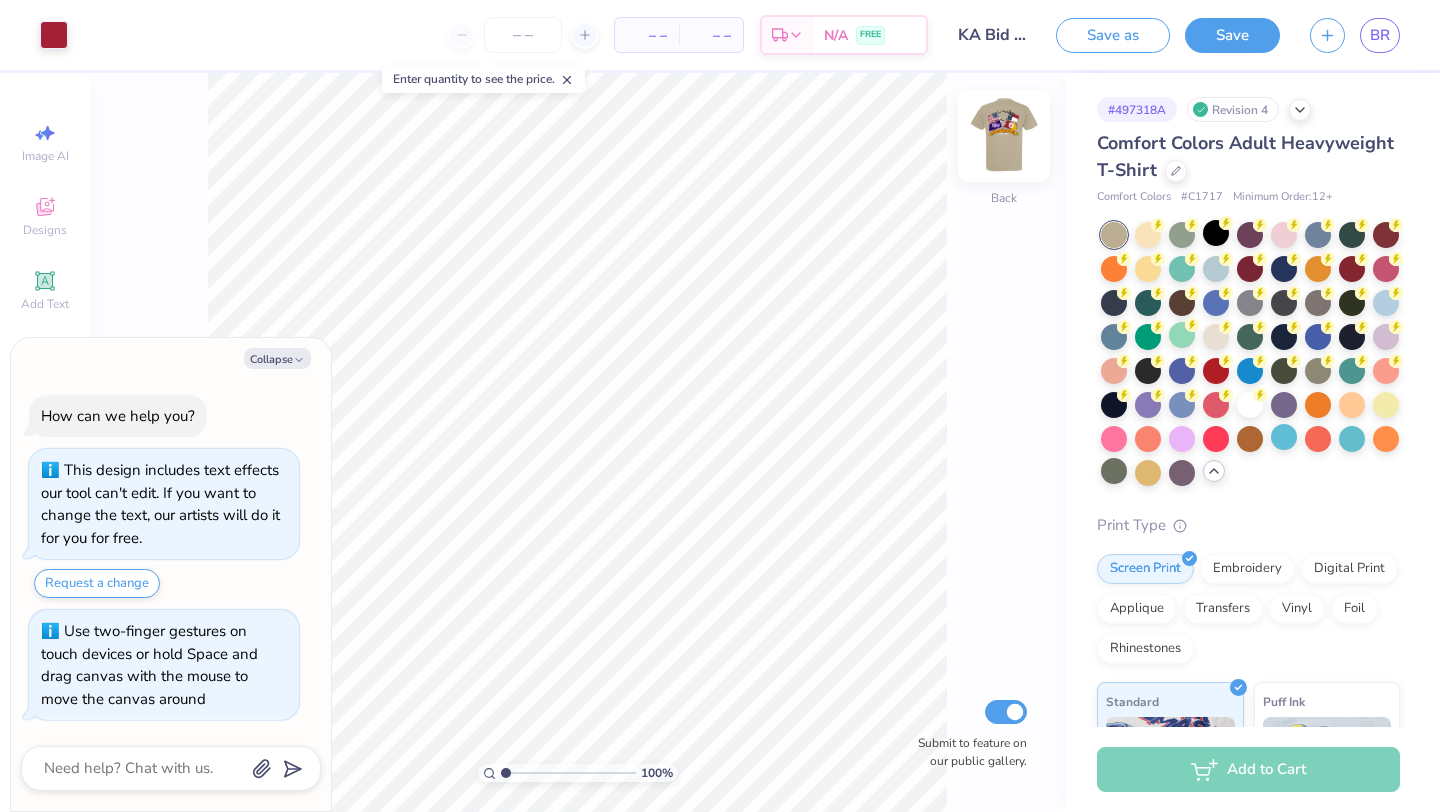 click at bounding box center (1004, 136) 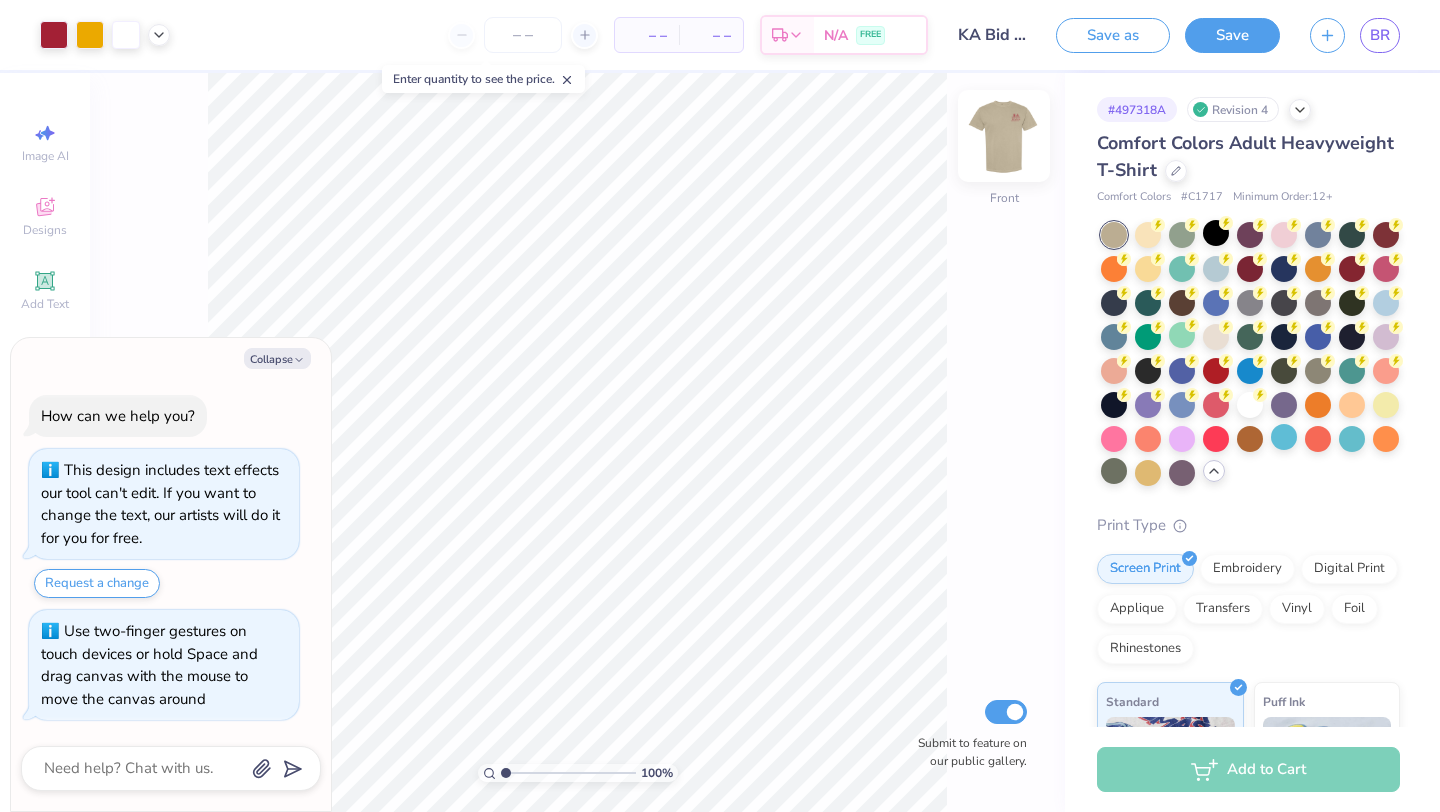 click at bounding box center (1004, 136) 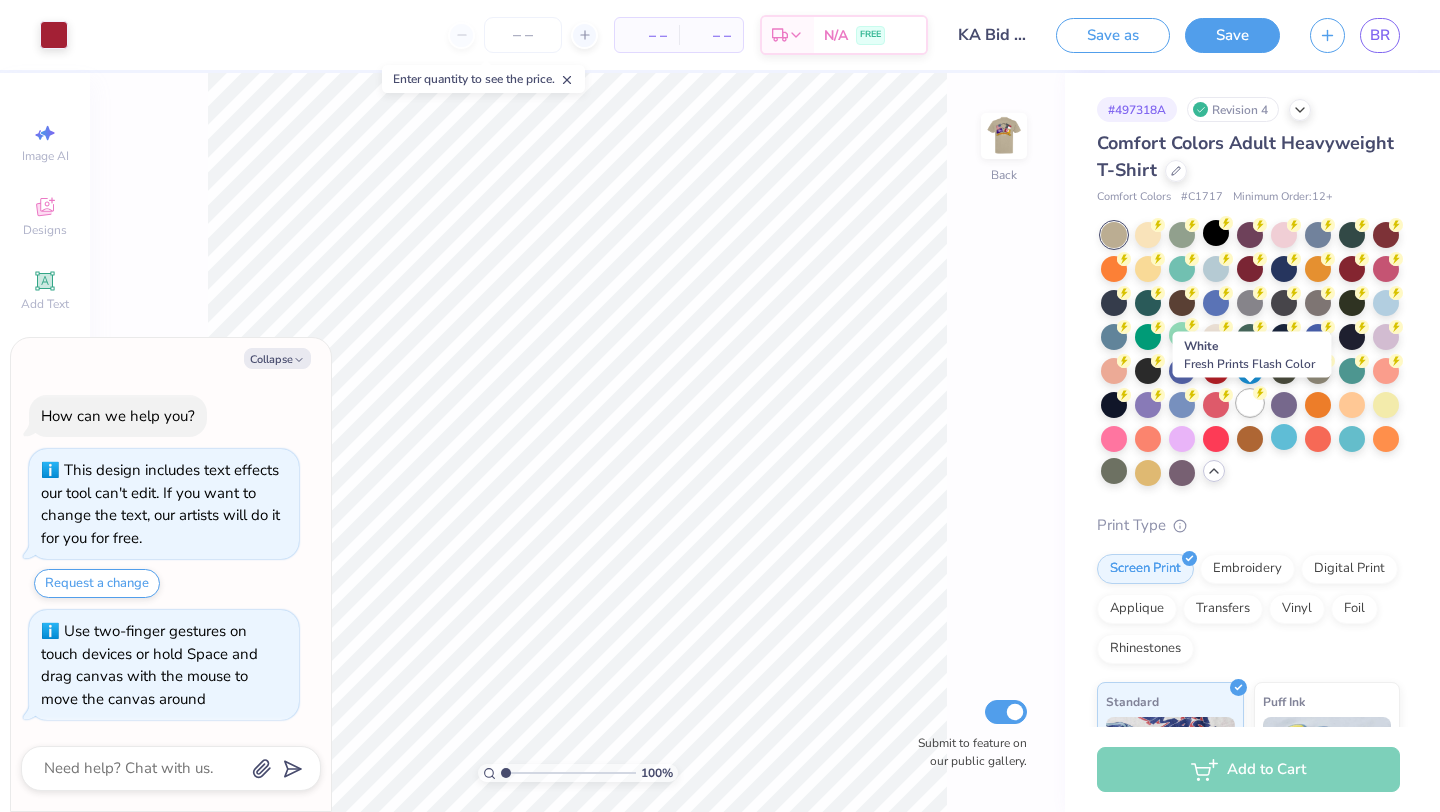 click at bounding box center (1250, 403) 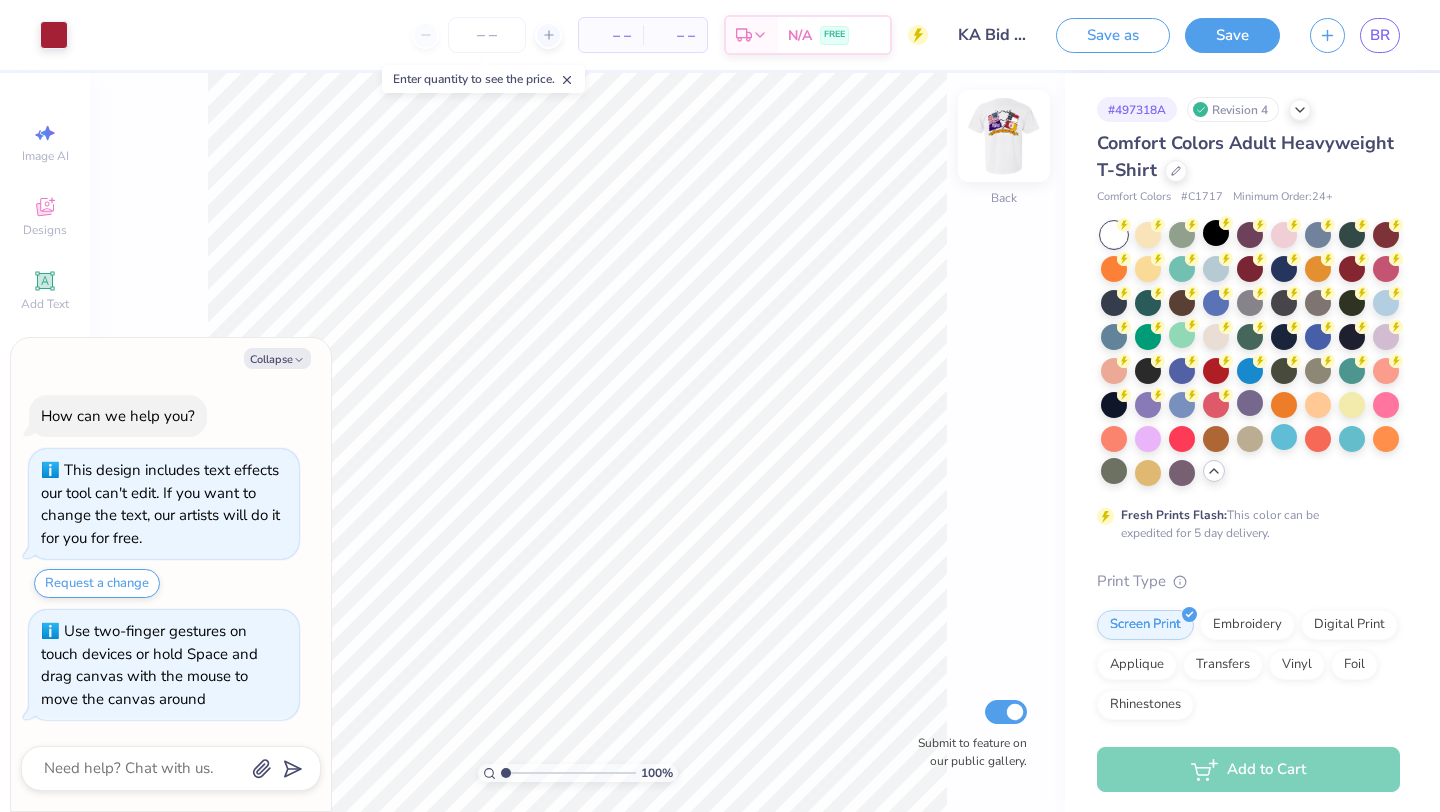 click at bounding box center (1004, 136) 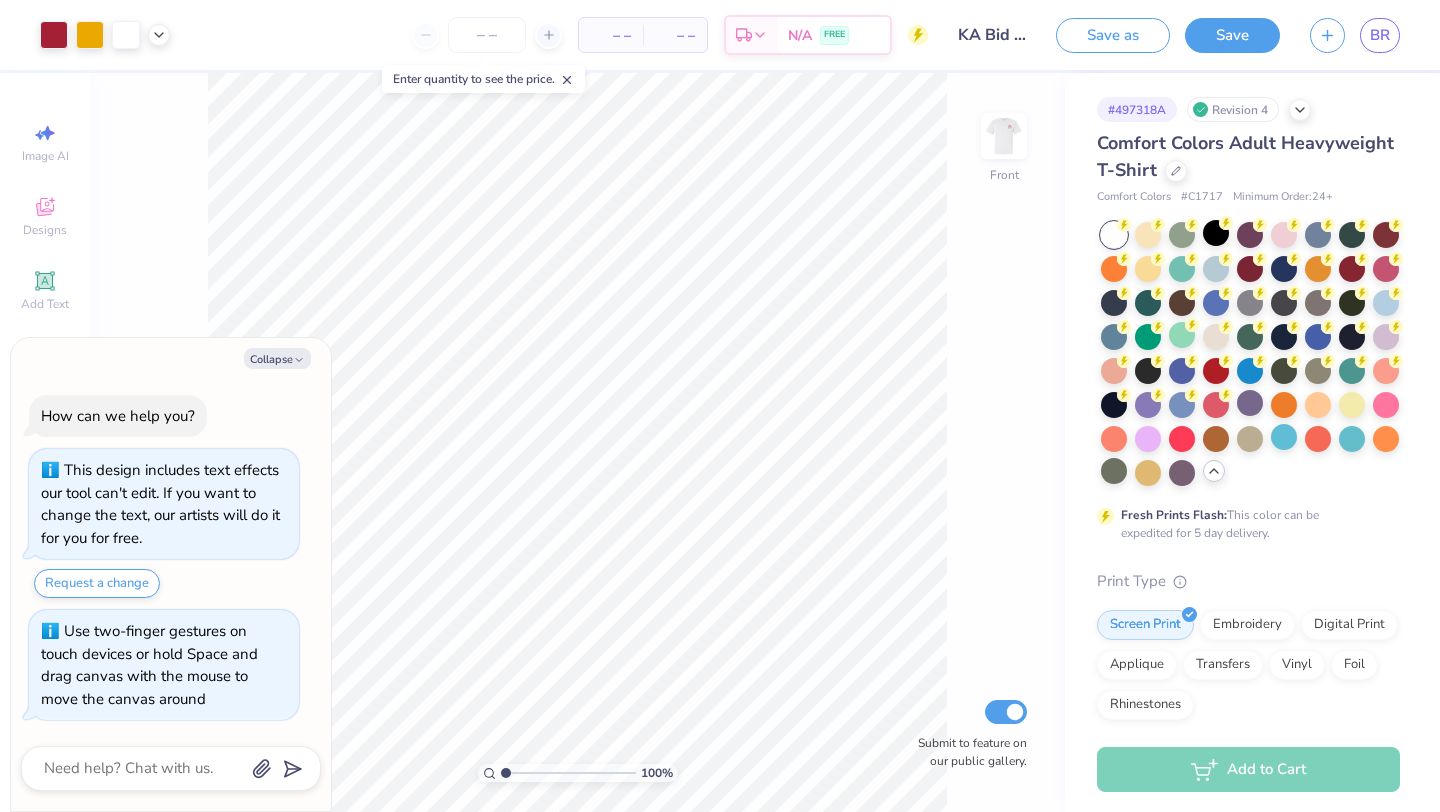 click at bounding box center (1004, 136) 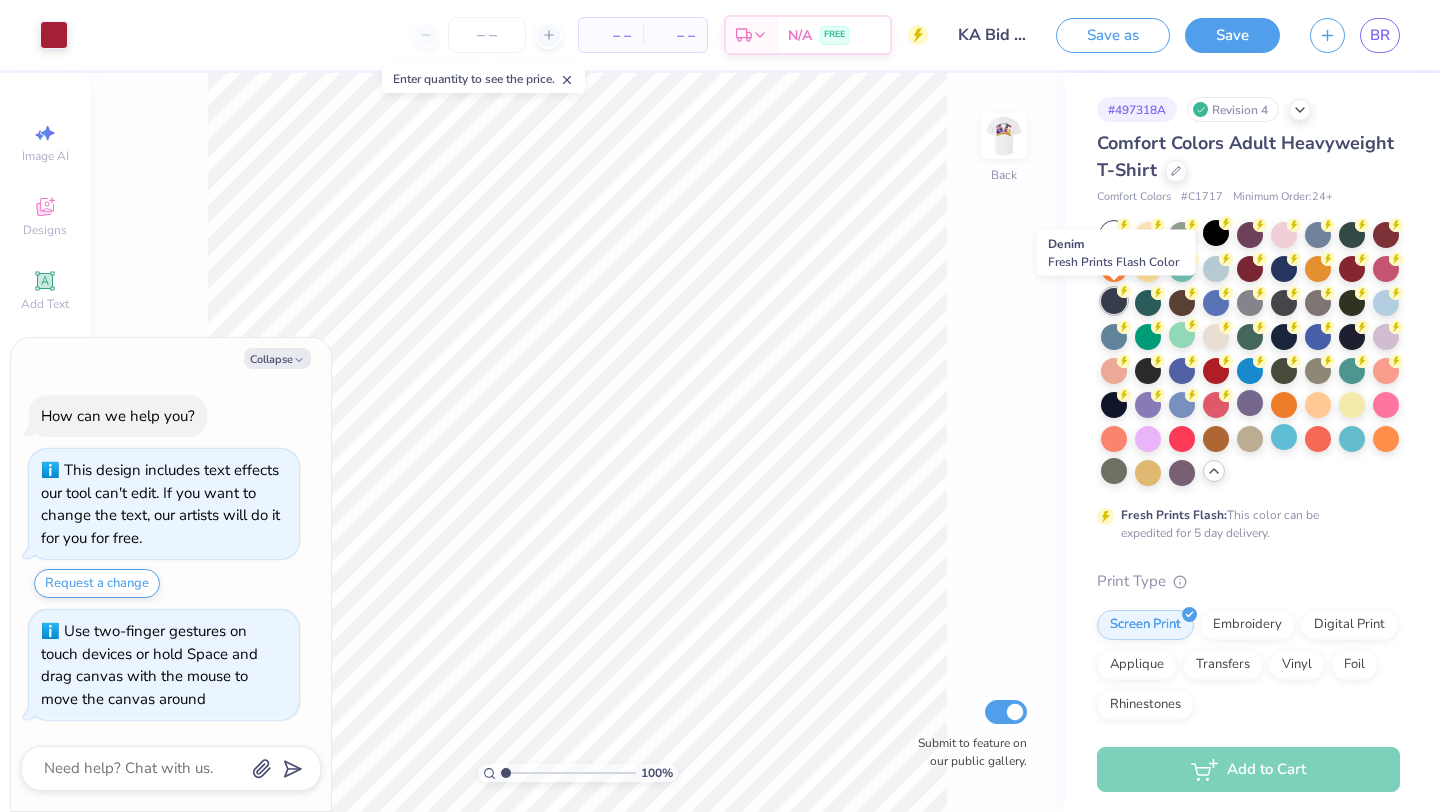 click at bounding box center (1114, 301) 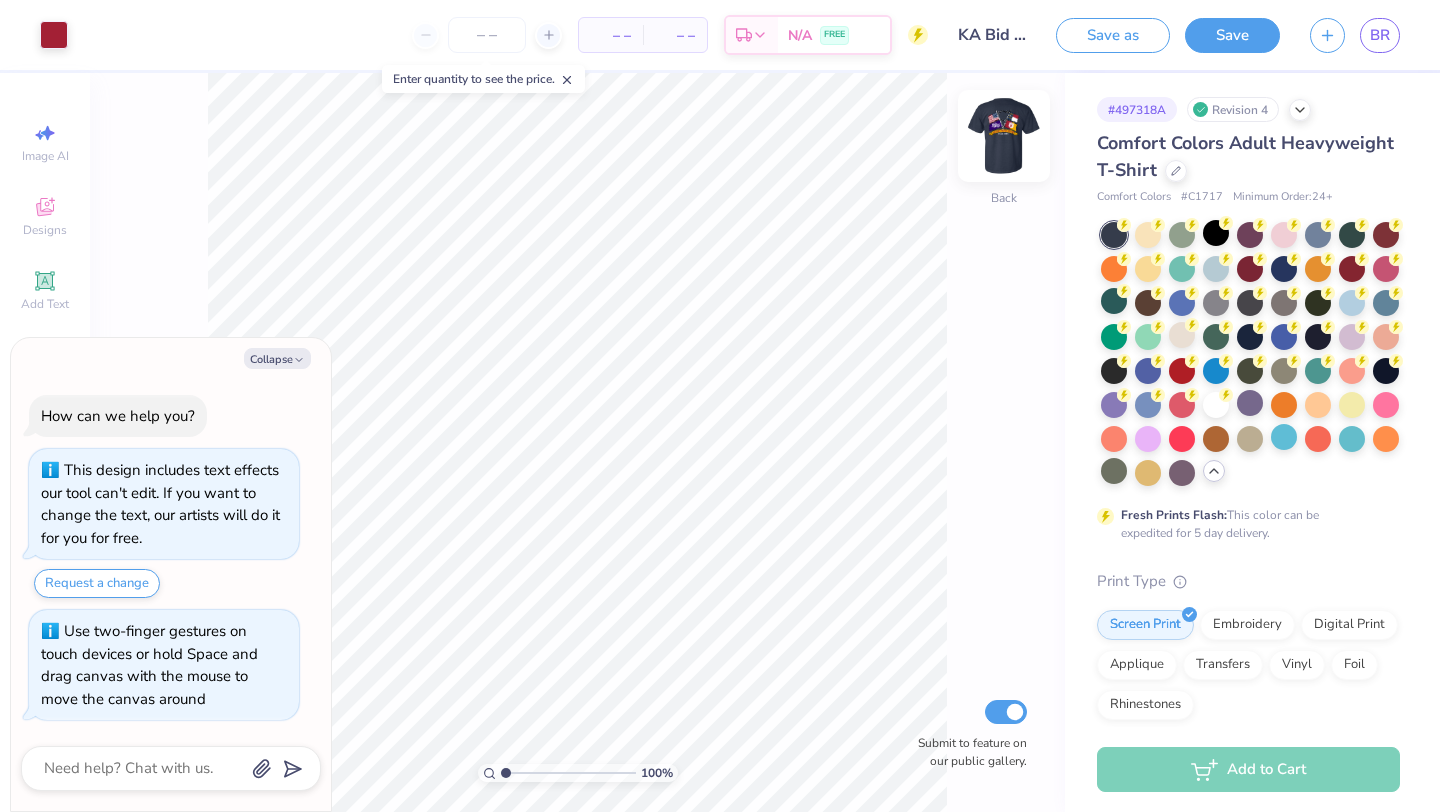 click at bounding box center [1004, 136] 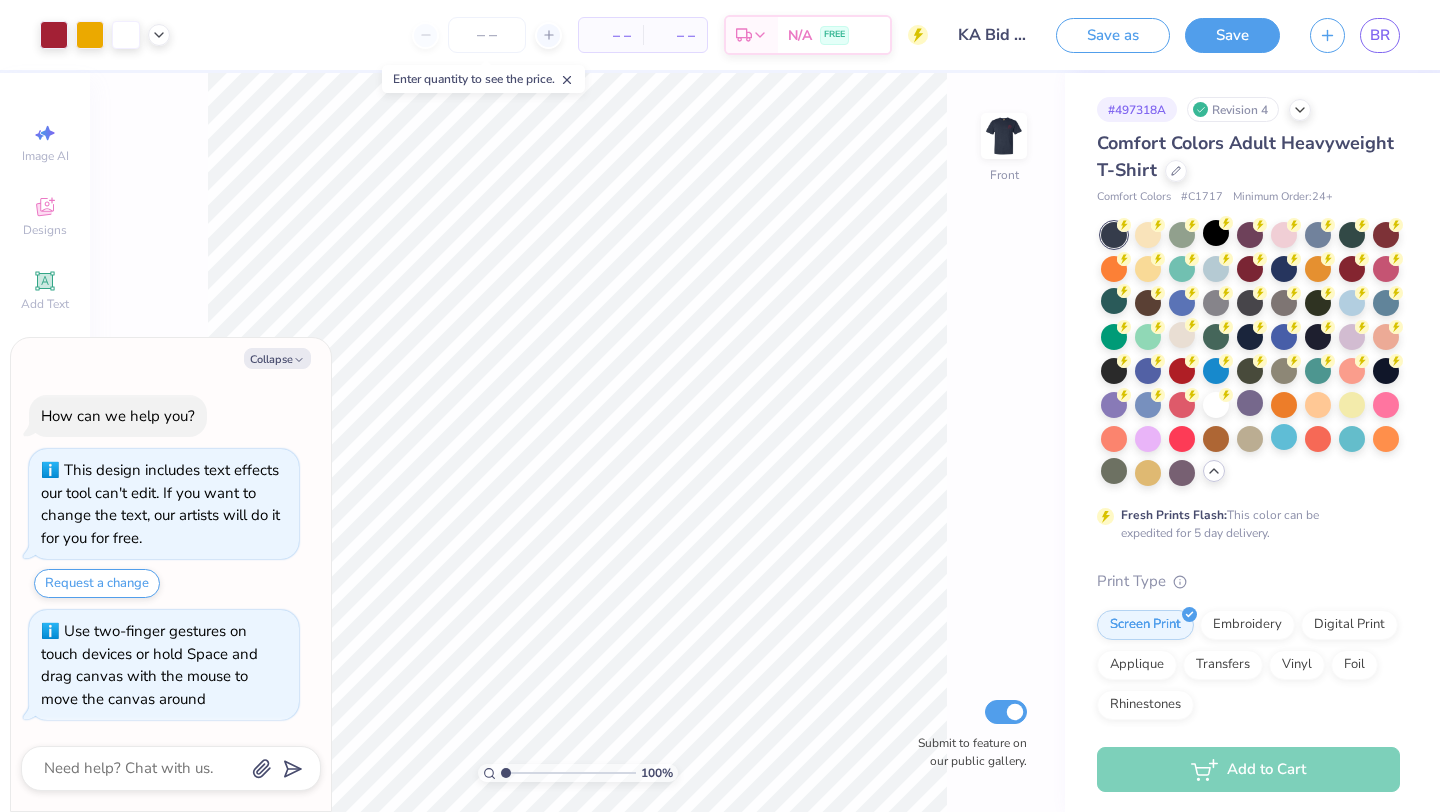click at bounding box center [1004, 136] 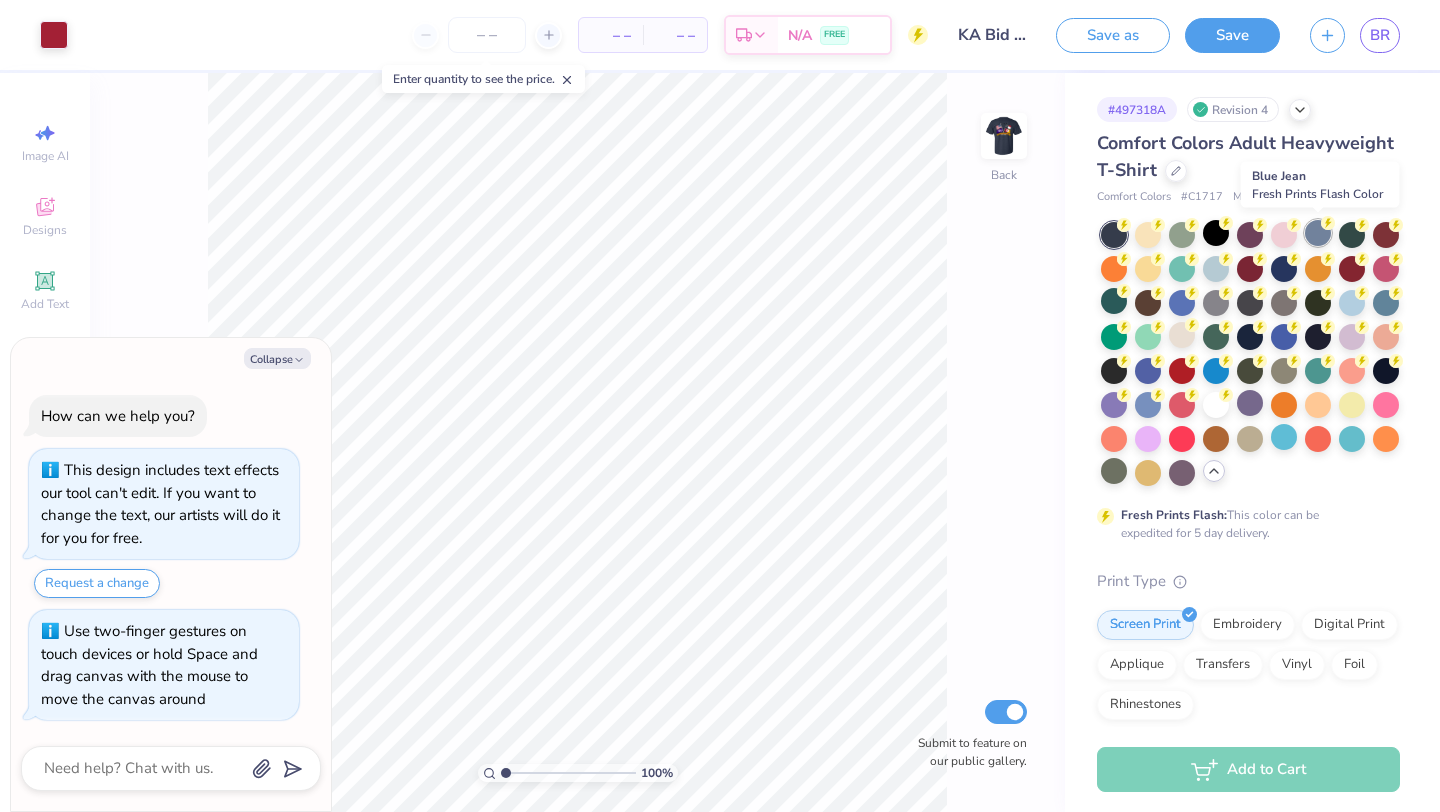 click at bounding box center [1318, 233] 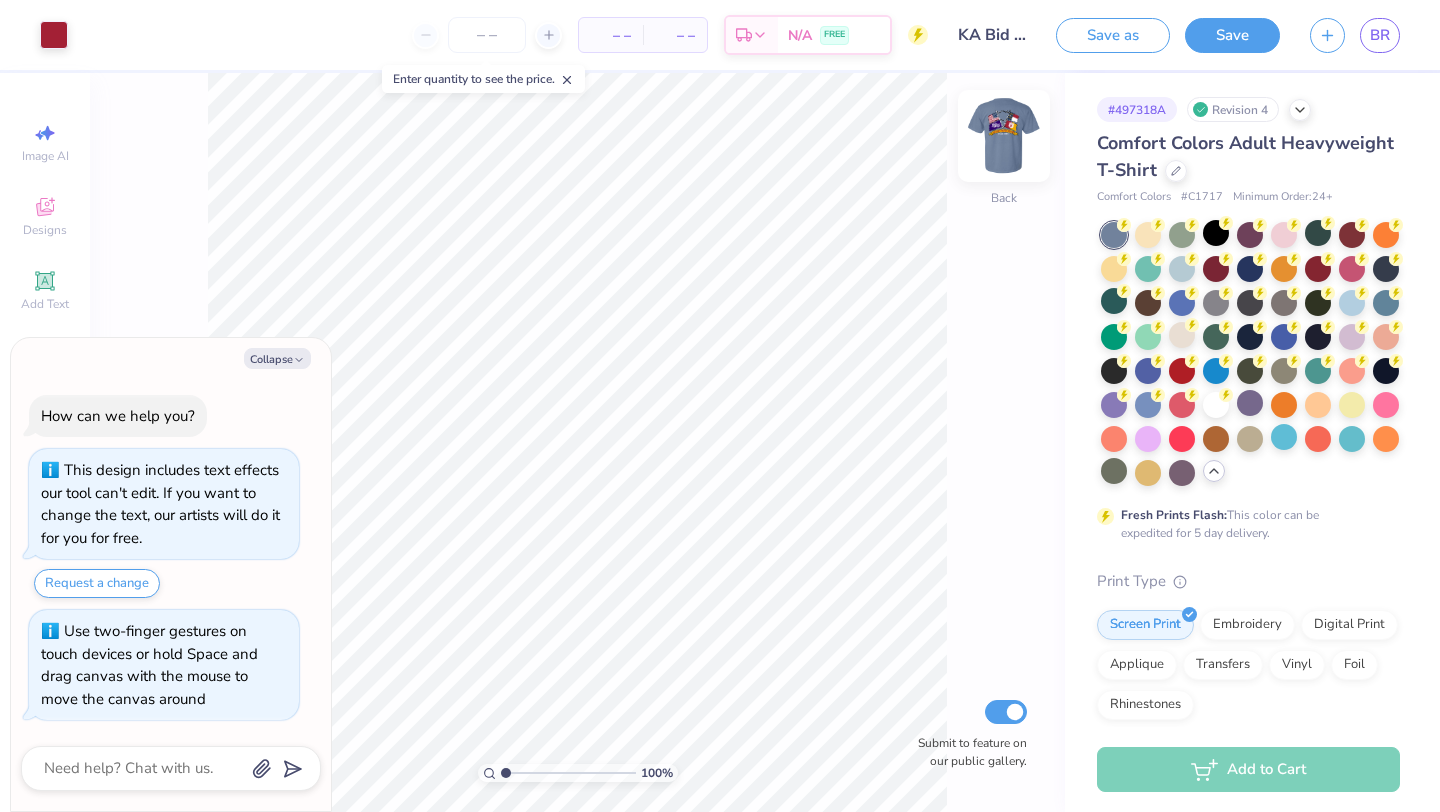 click at bounding box center (1004, 136) 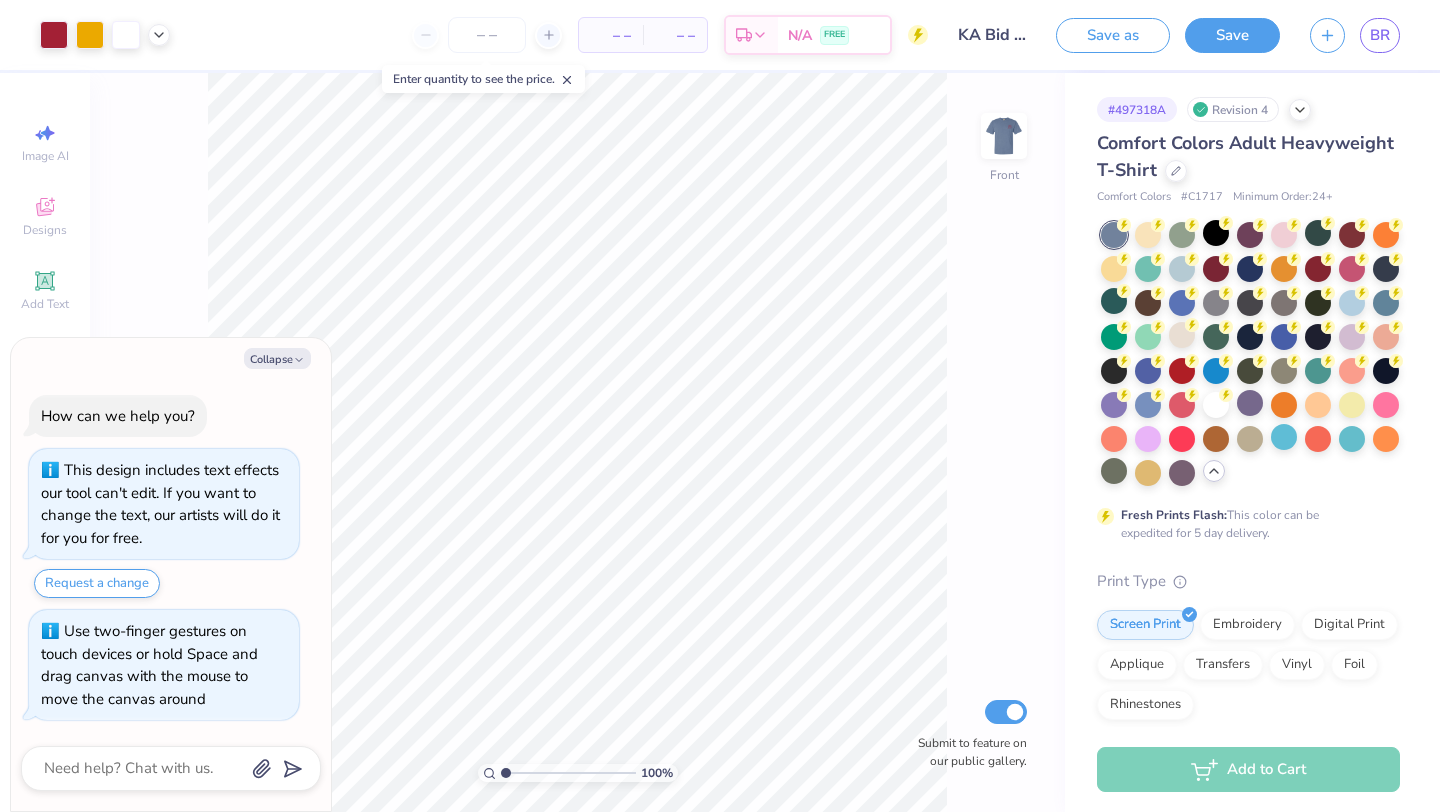 click at bounding box center [1004, 136] 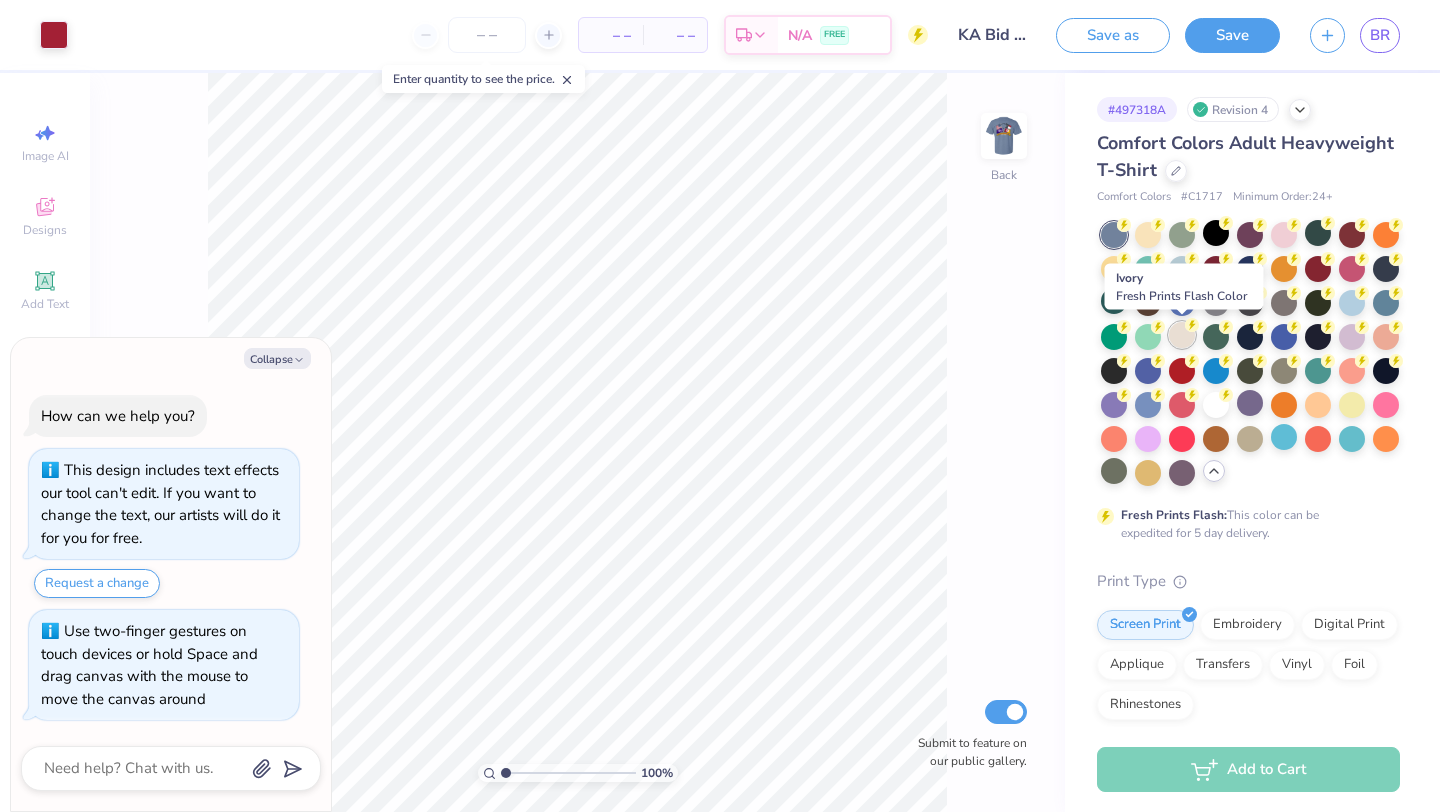click at bounding box center [1182, 335] 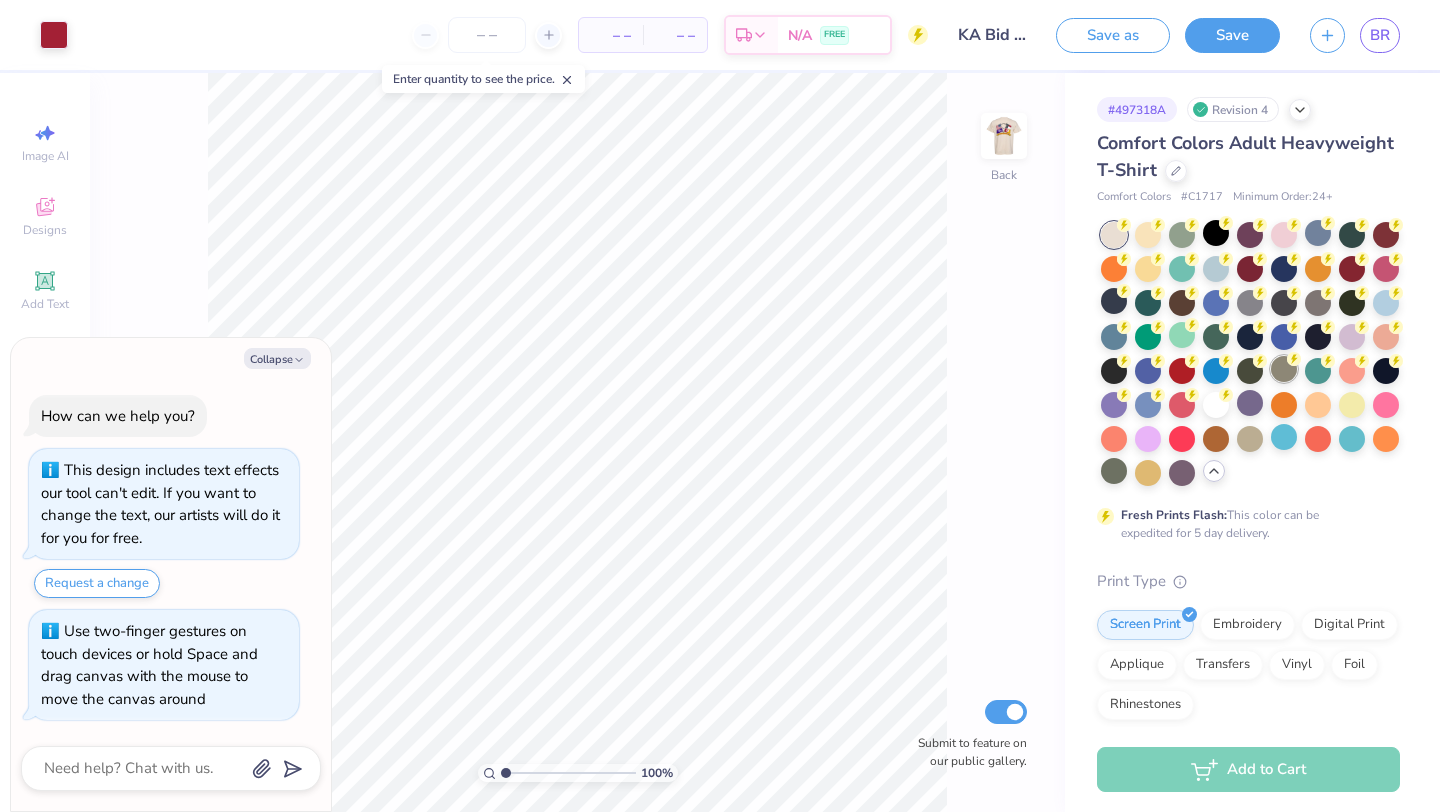 click at bounding box center (1284, 369) 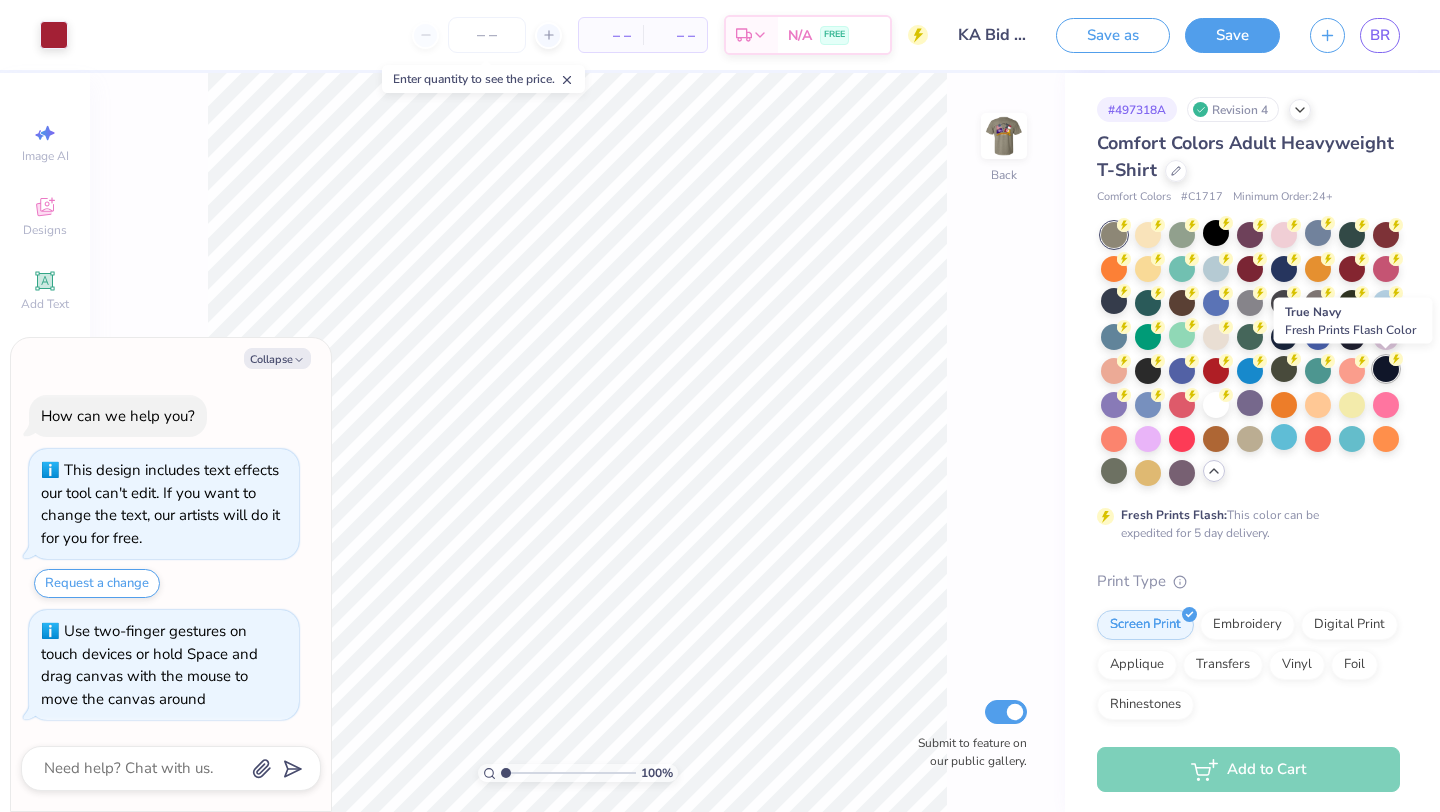 click at bounding box center (1386, 369) 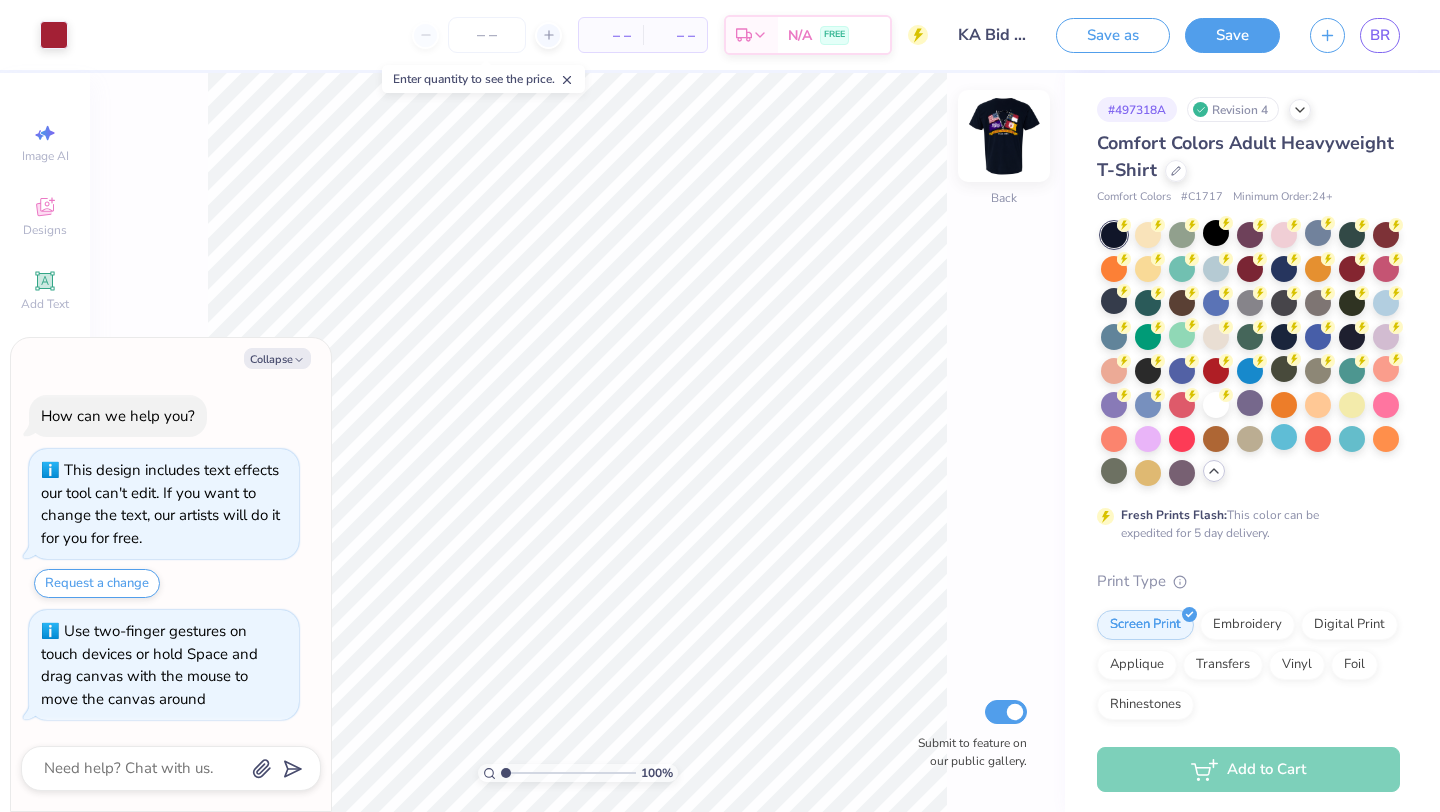 click at bounding box center (1004, 136) 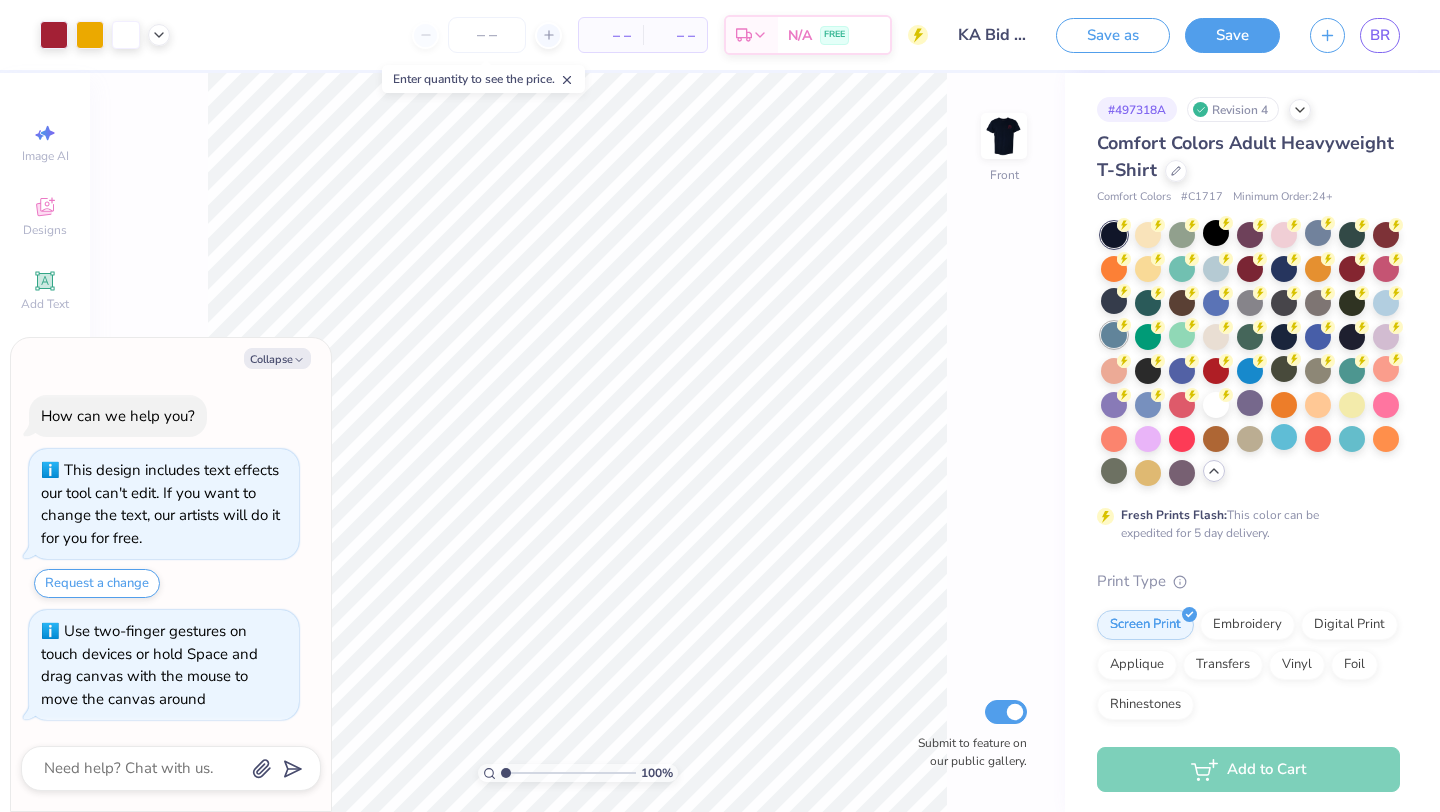 click at bounding box center (1114, 335) 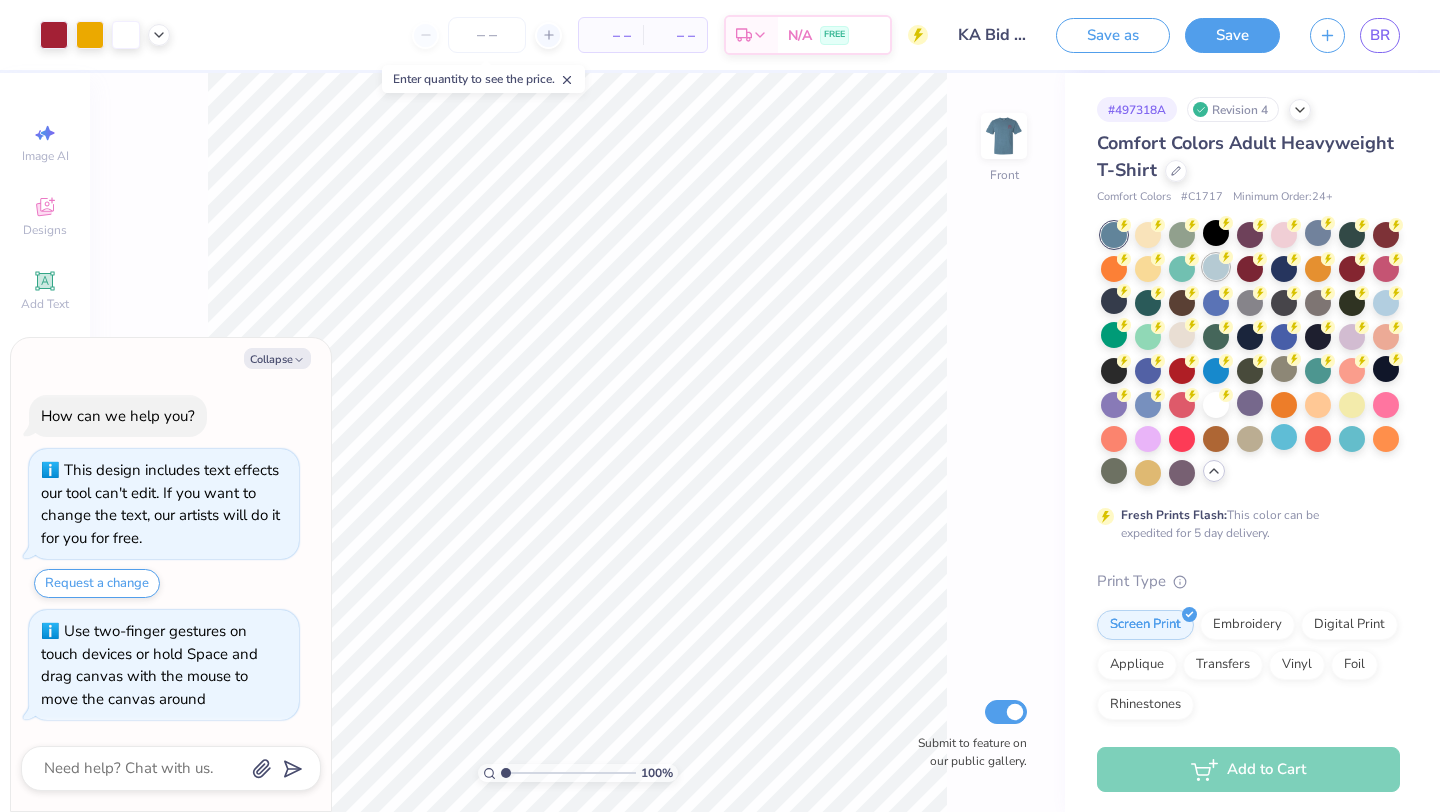 click at bounding box center [1216, 267] 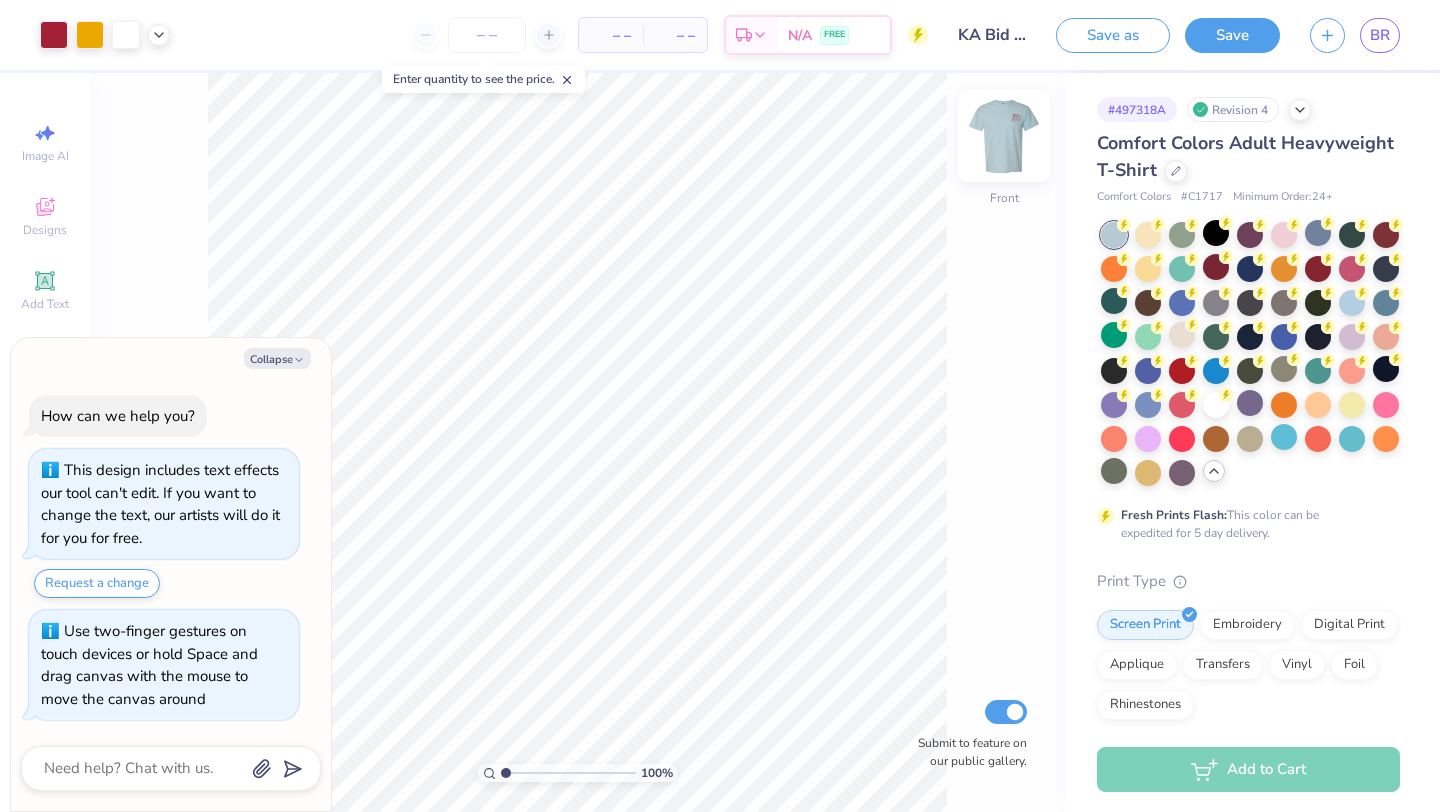 click at bounding box center [1004, 136] 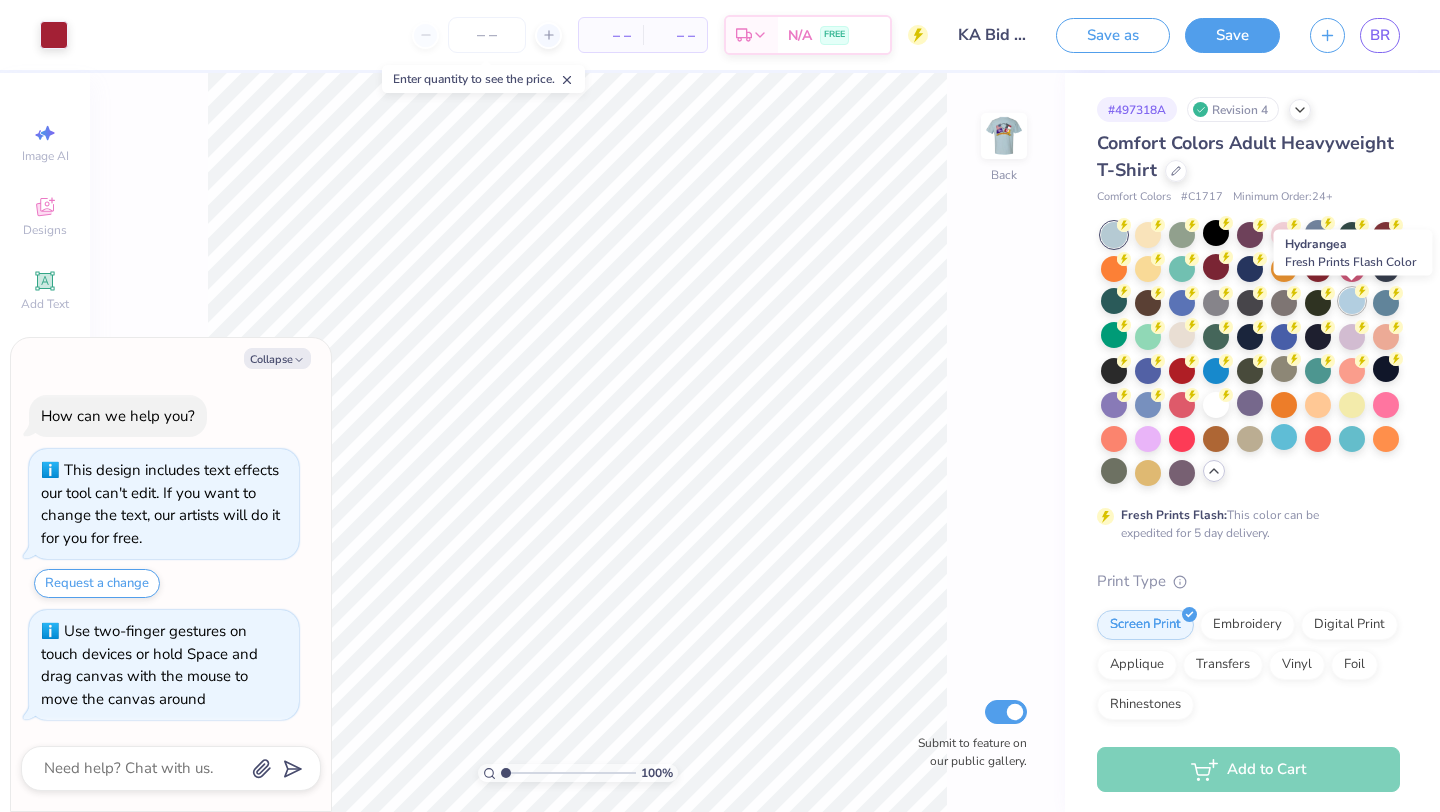 click at bounding box center (1352, 301) 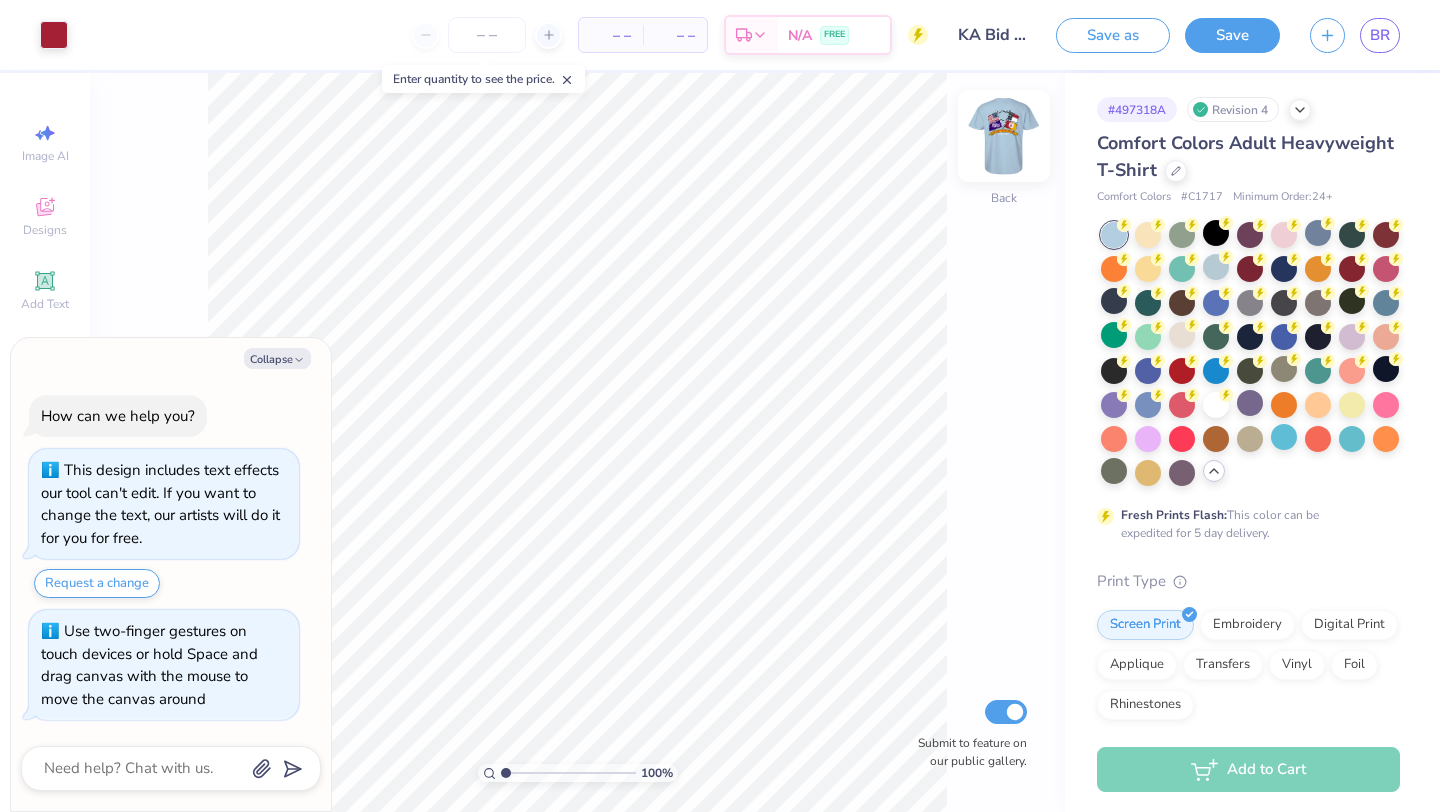 click at bounding box center [1004, 136] 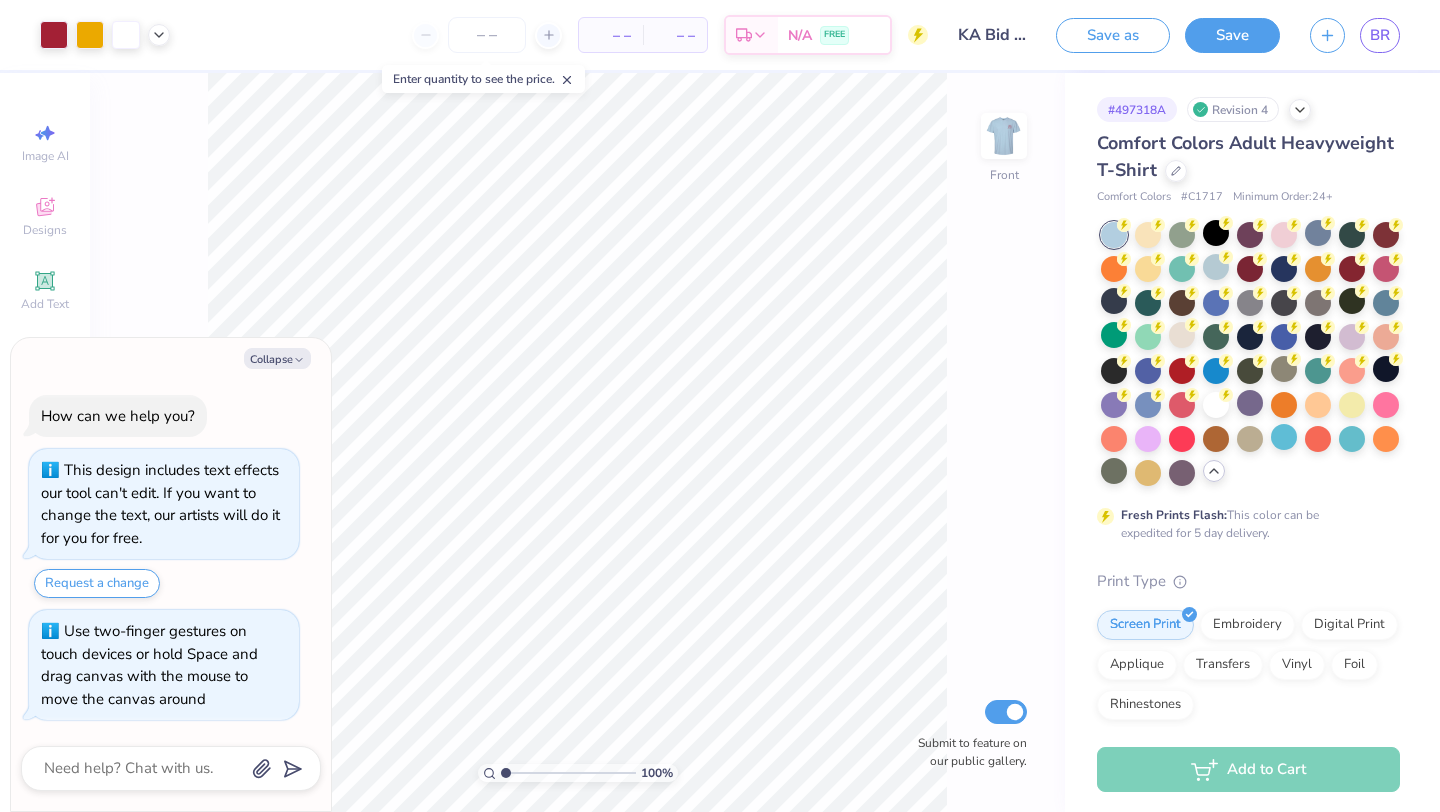 click at bounding box center (1004, 136) 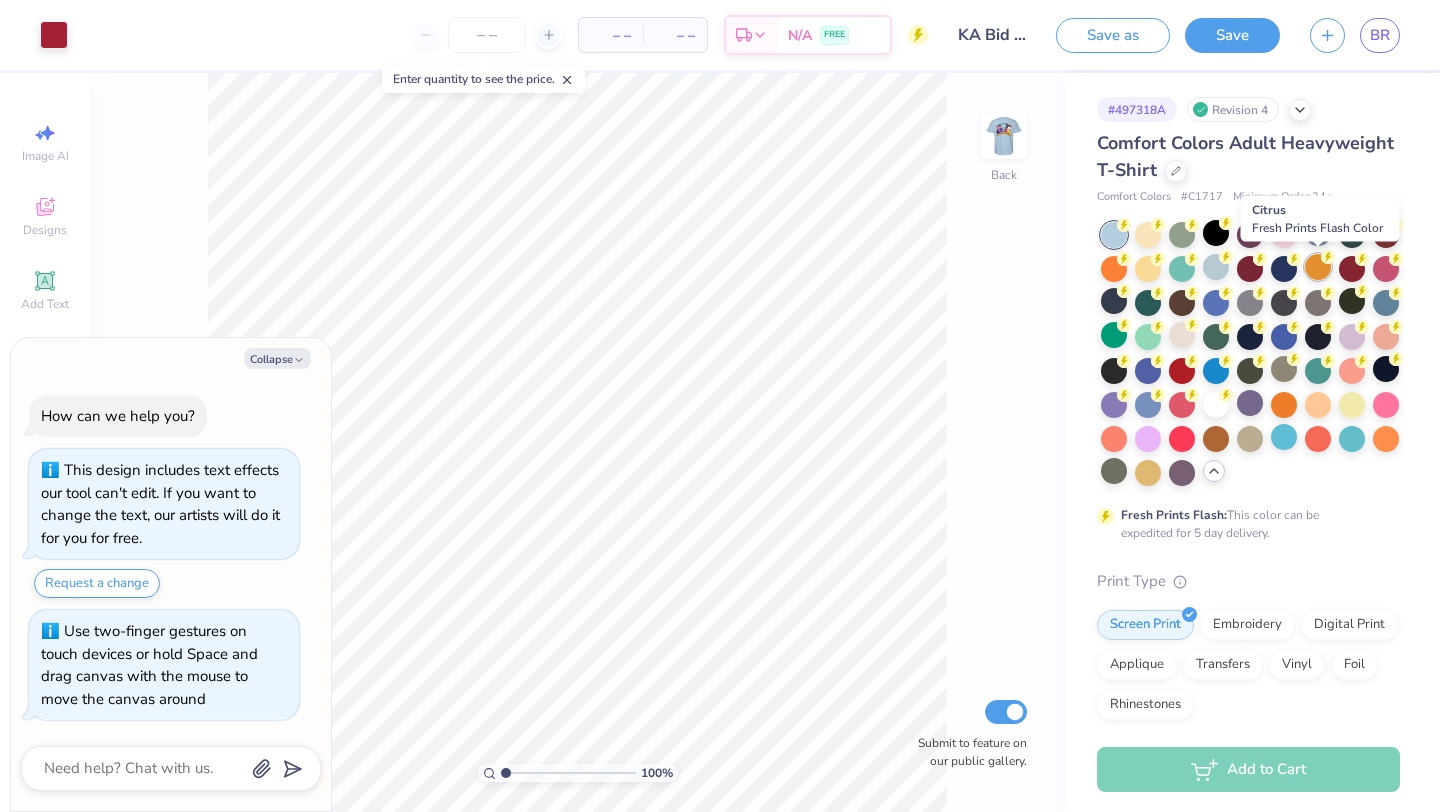 click at bounding box center (1318, 267) 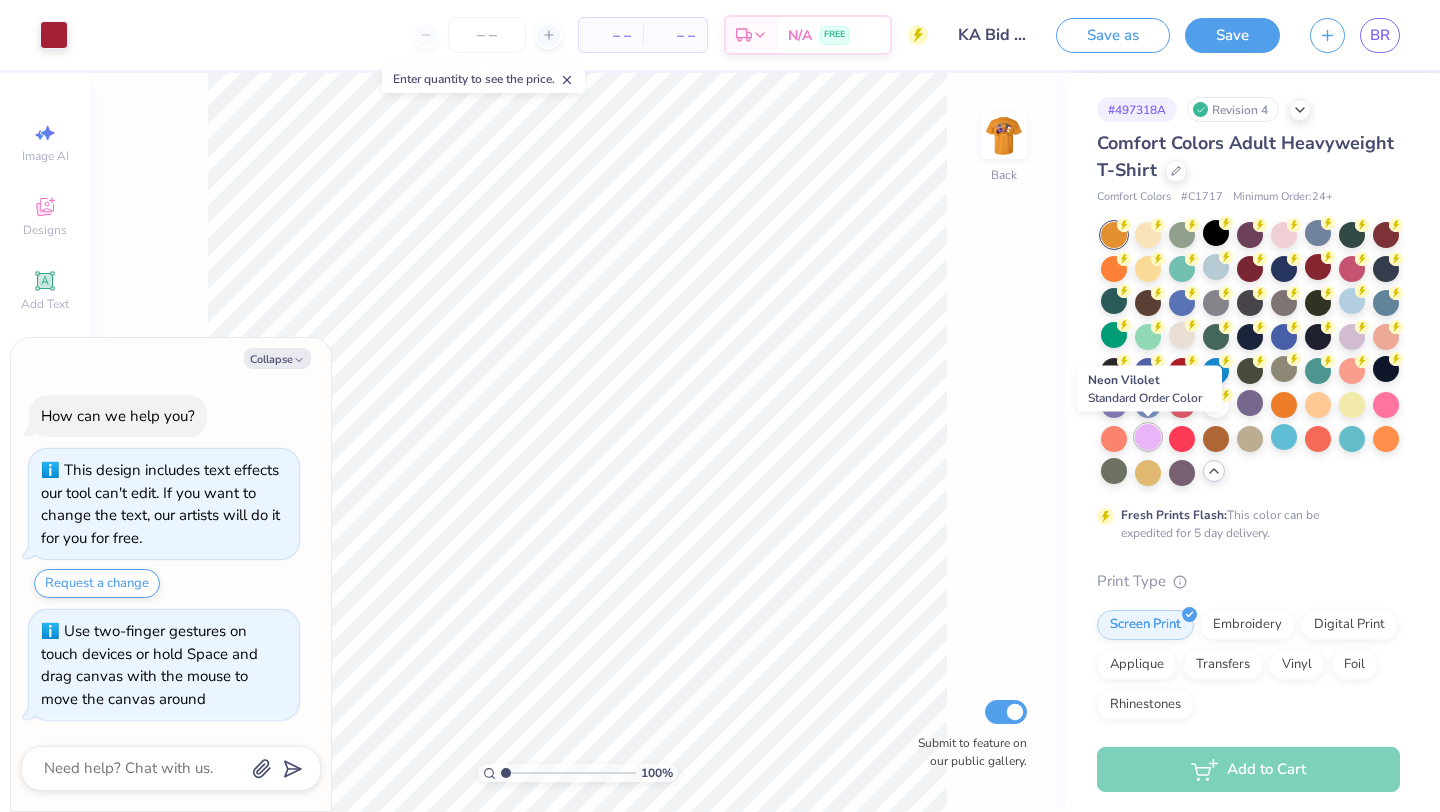 click at bounding box center [1148, 437] 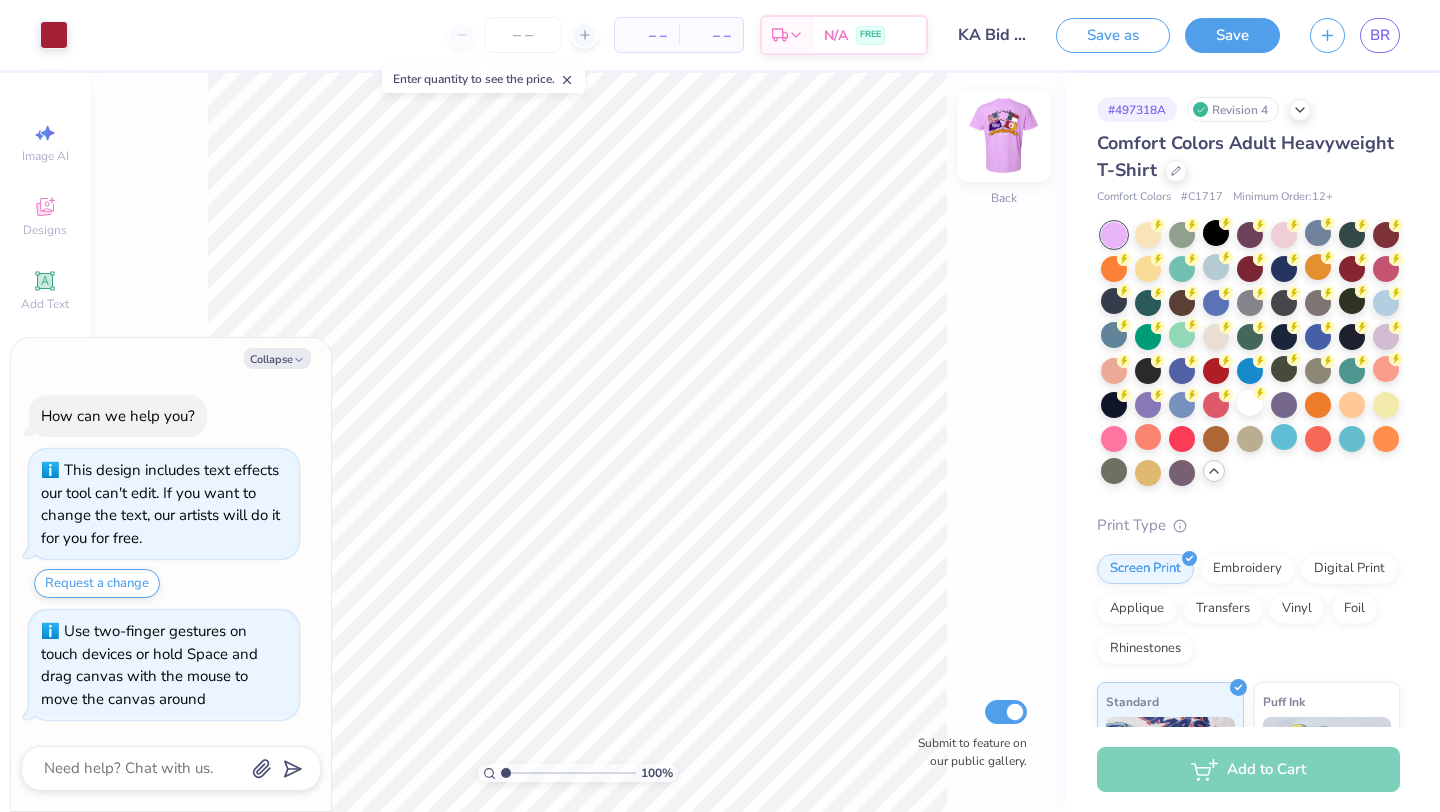 click at bounding box center (1004, 136) 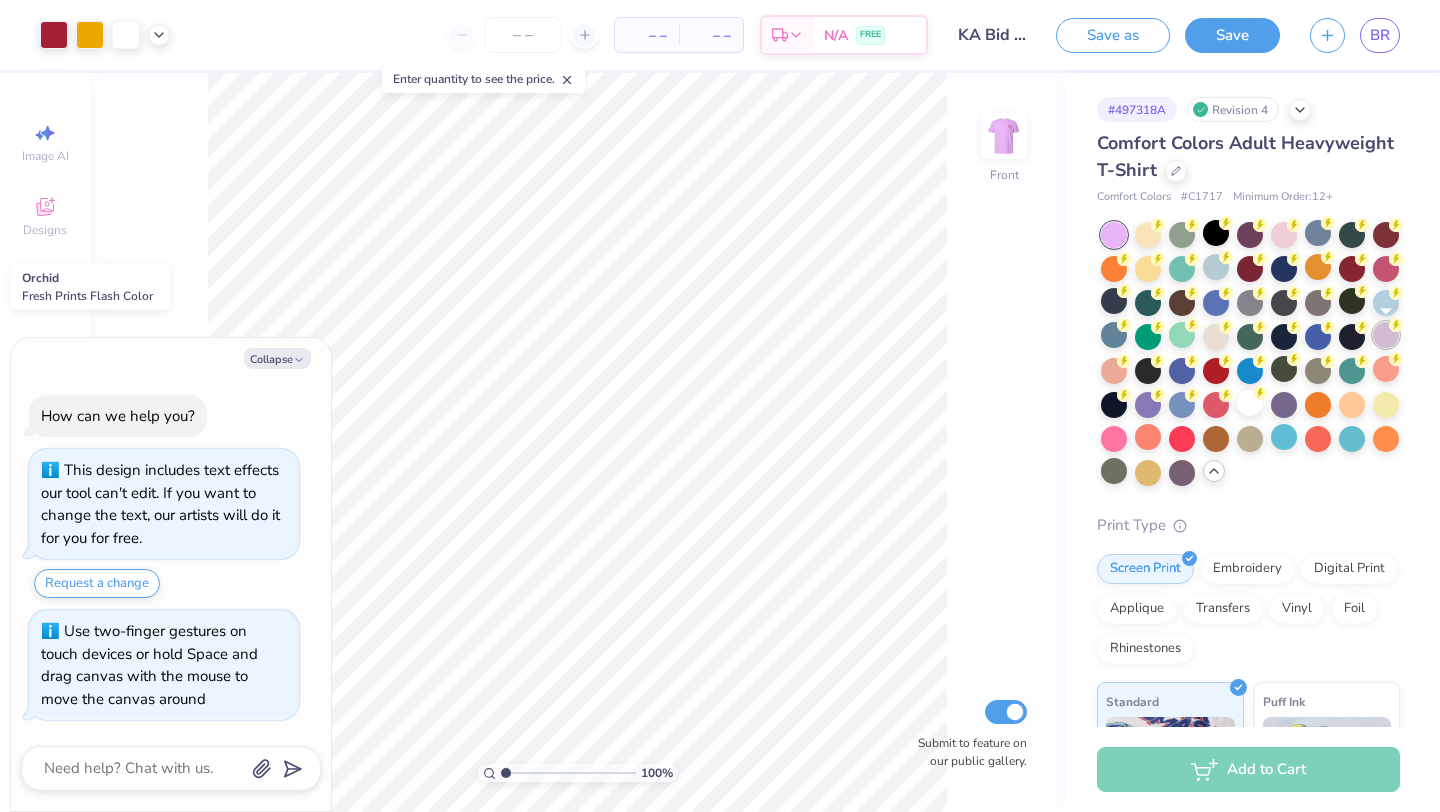 click at bounding box center (1386, 335) 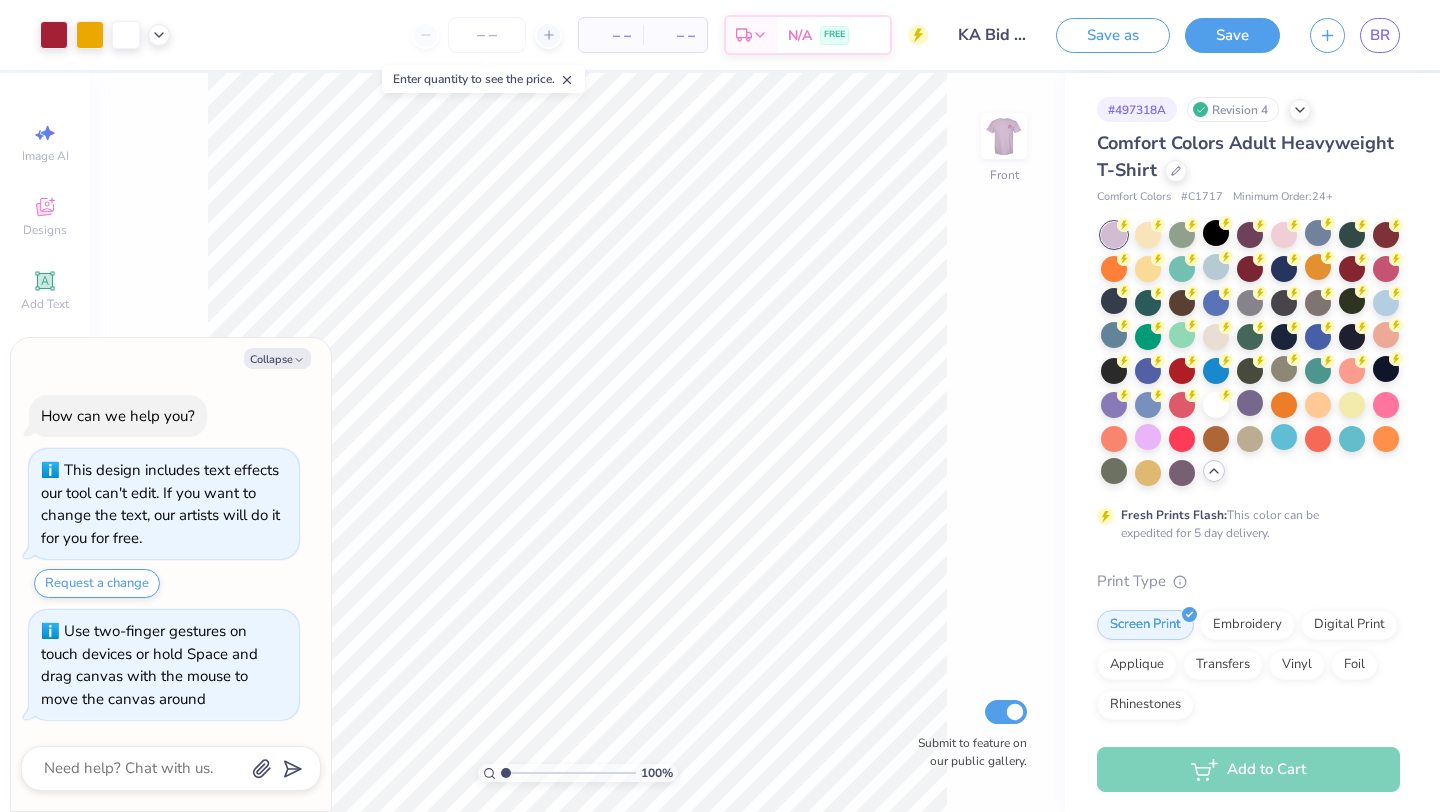 click at bounding box center [1004, 136] 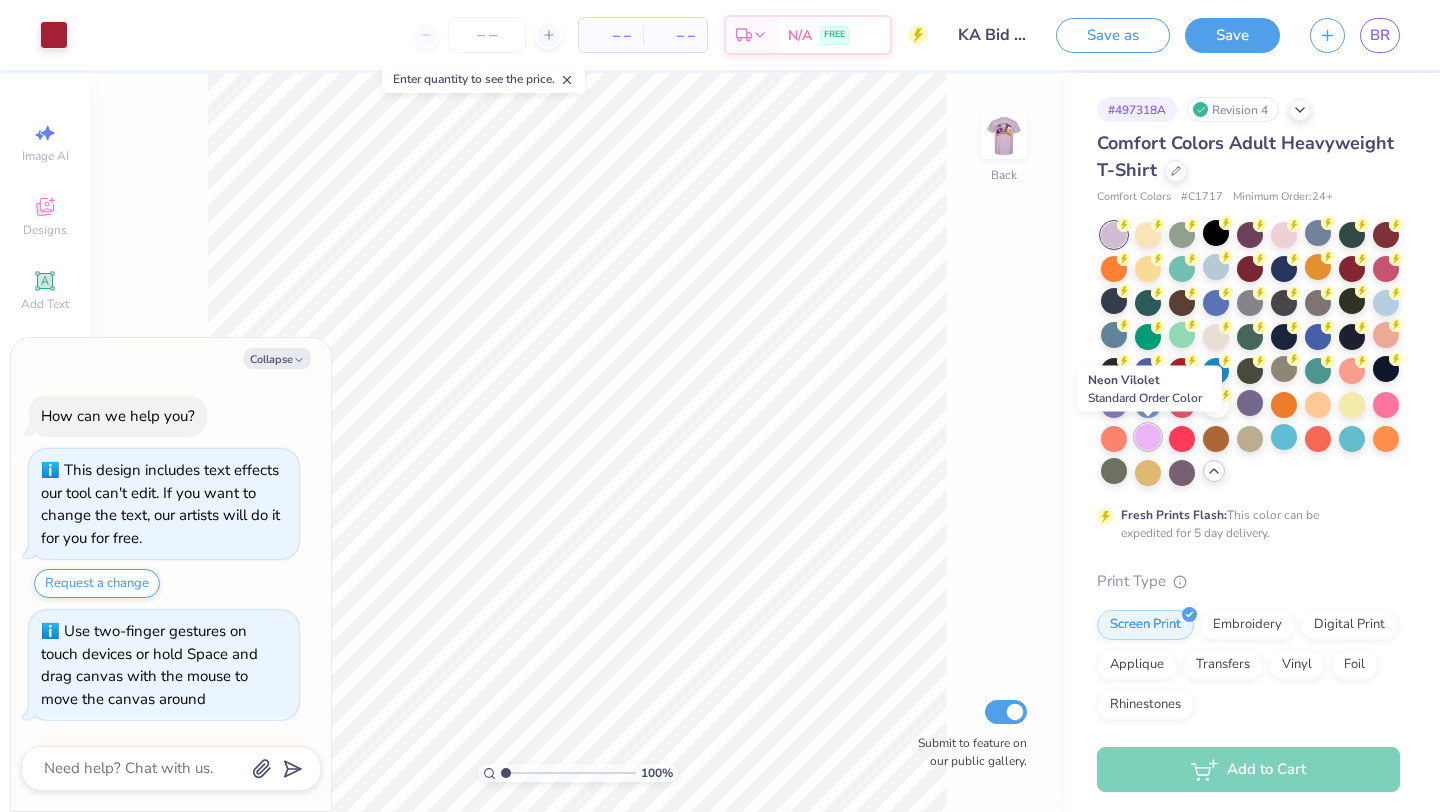 click at bounding box center (1148, 437) 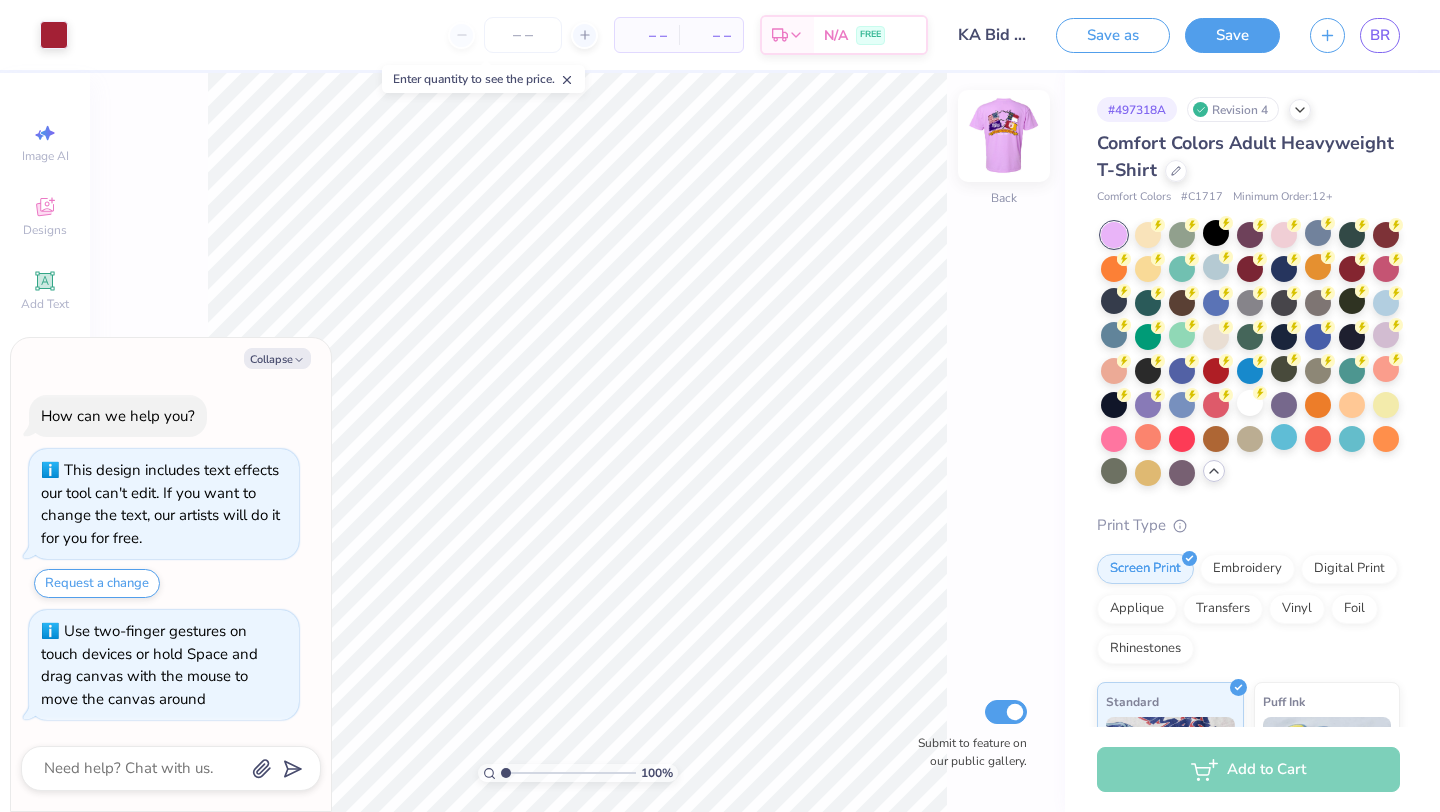 click at bounding box center [1004, 136] 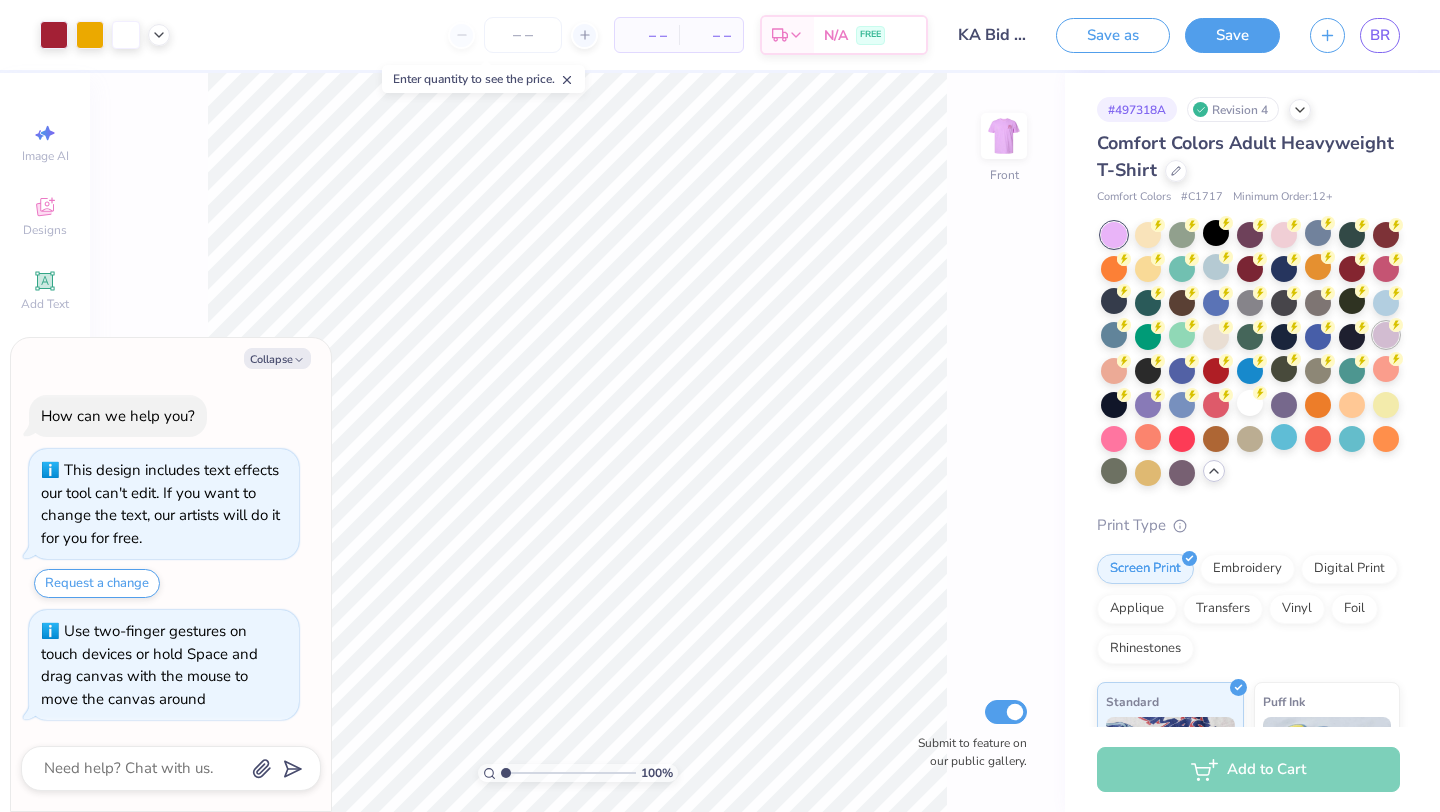 click at bounding box center (1386, 335) 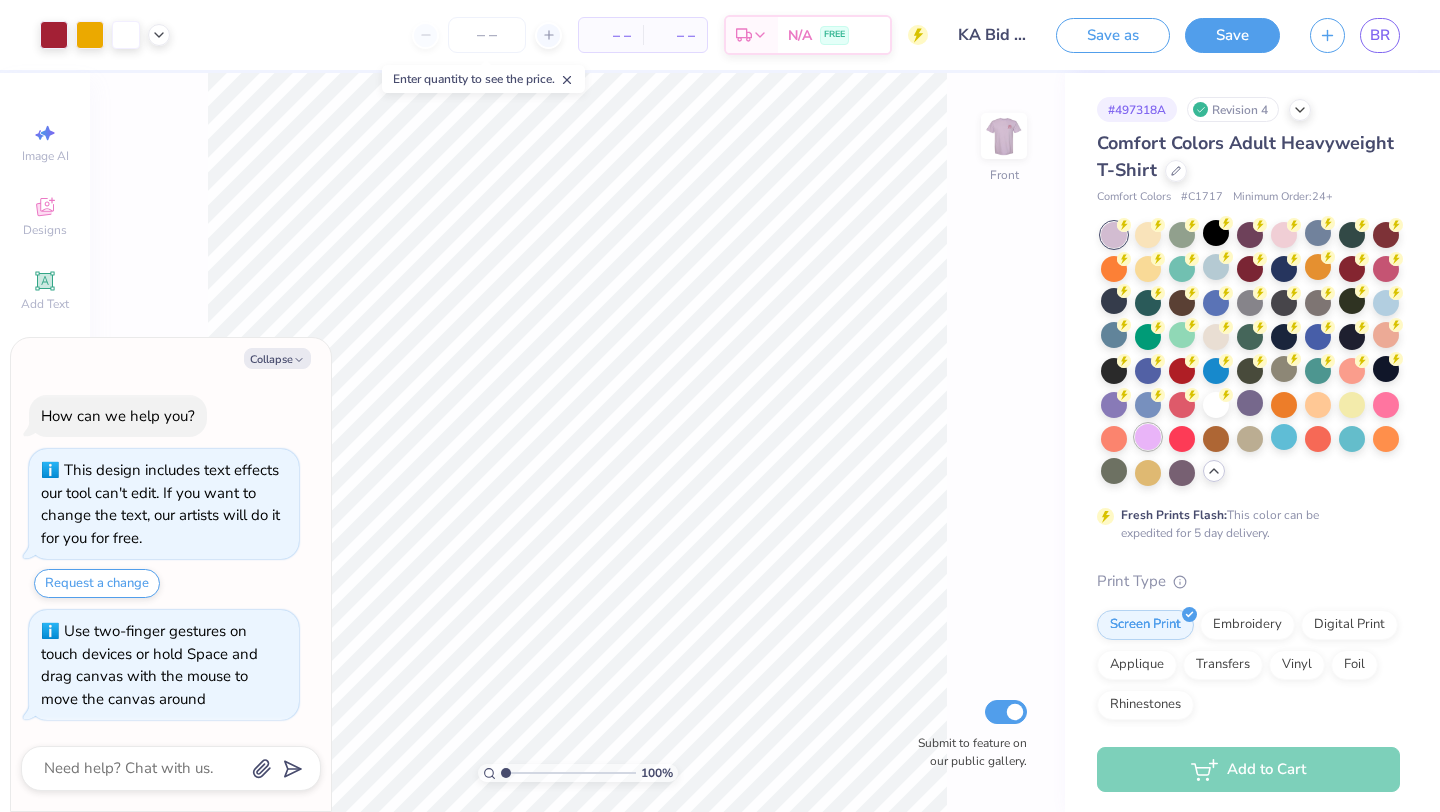 click at bounding box center [1148, 437] 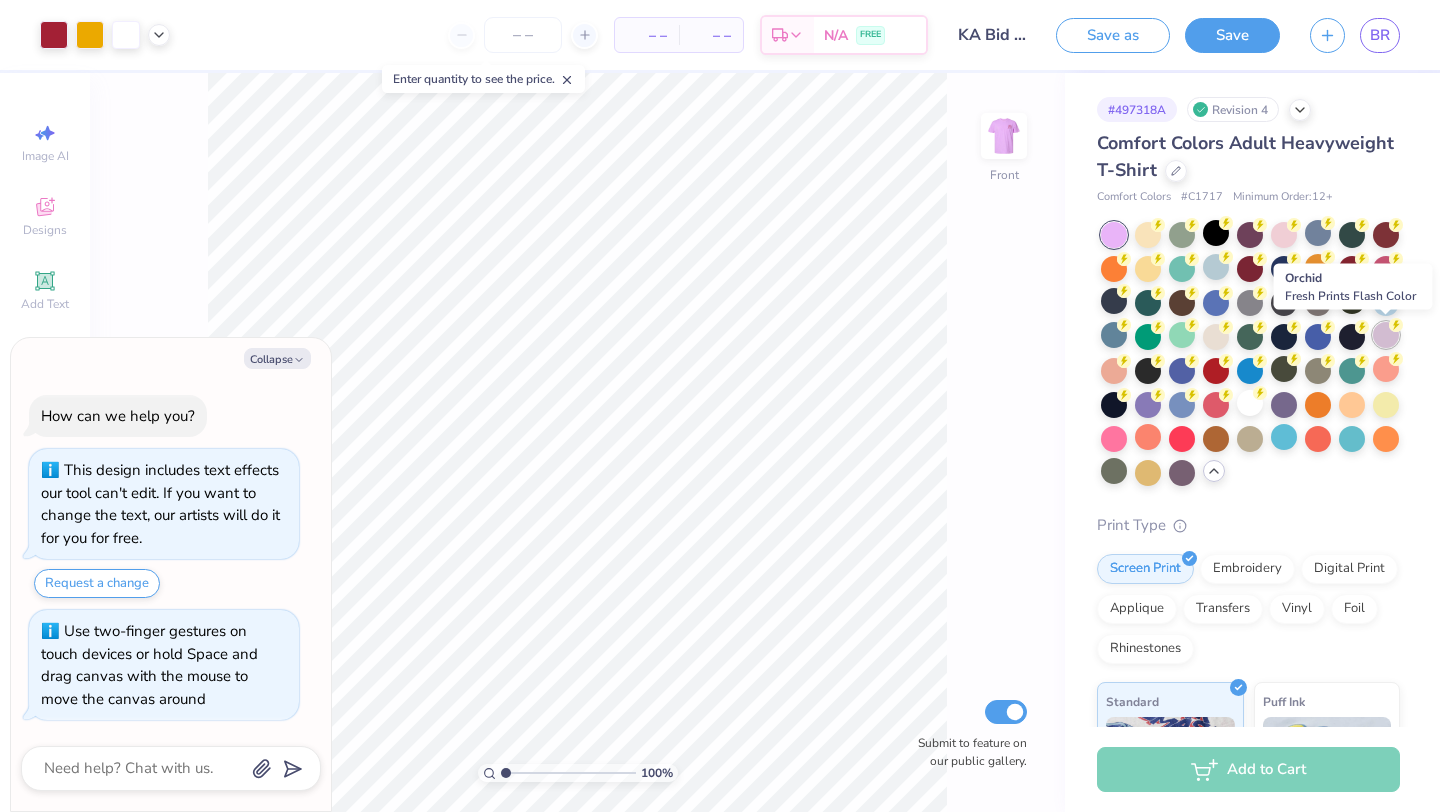 click at bounding box center (1386, 335) 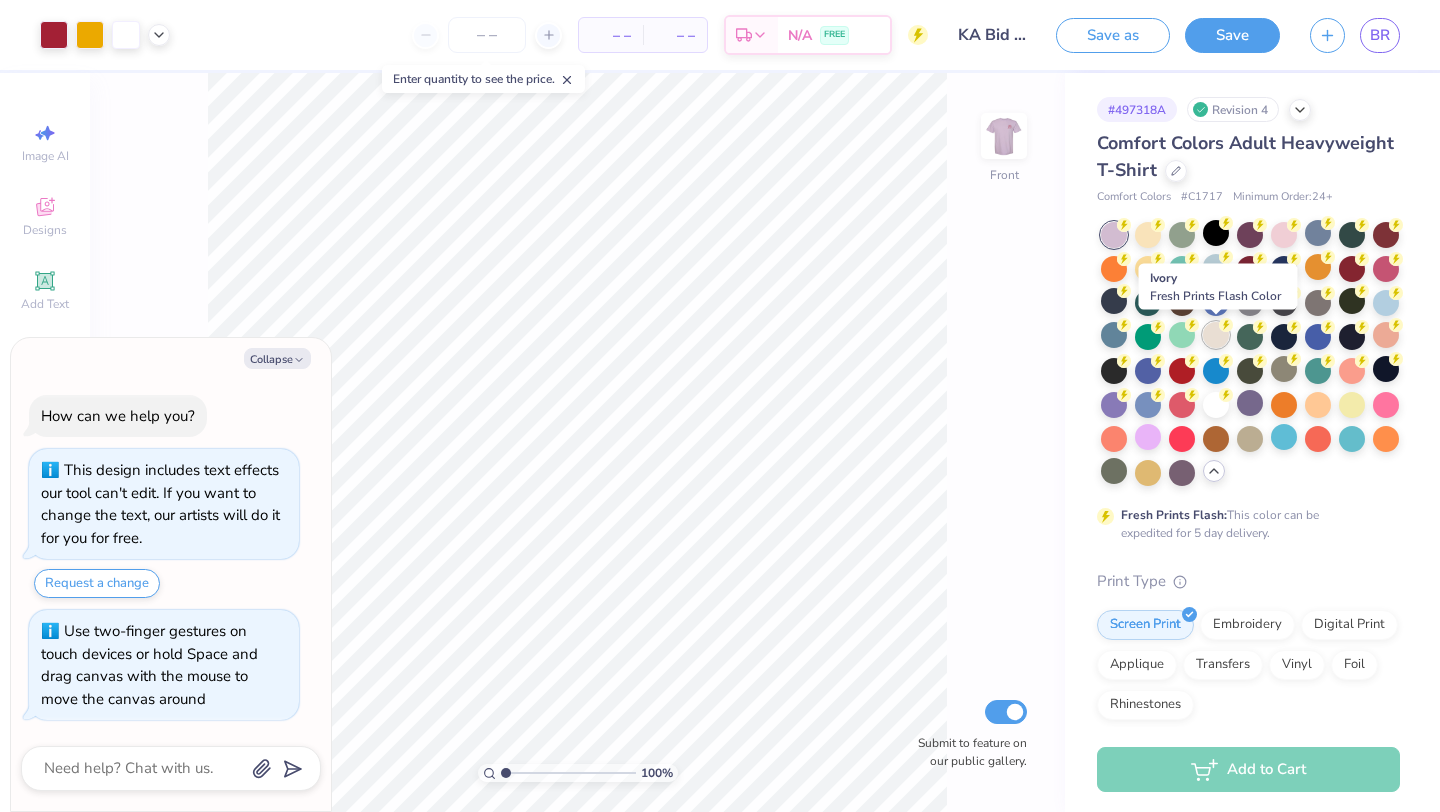 click at bounding box center (1216, 335) 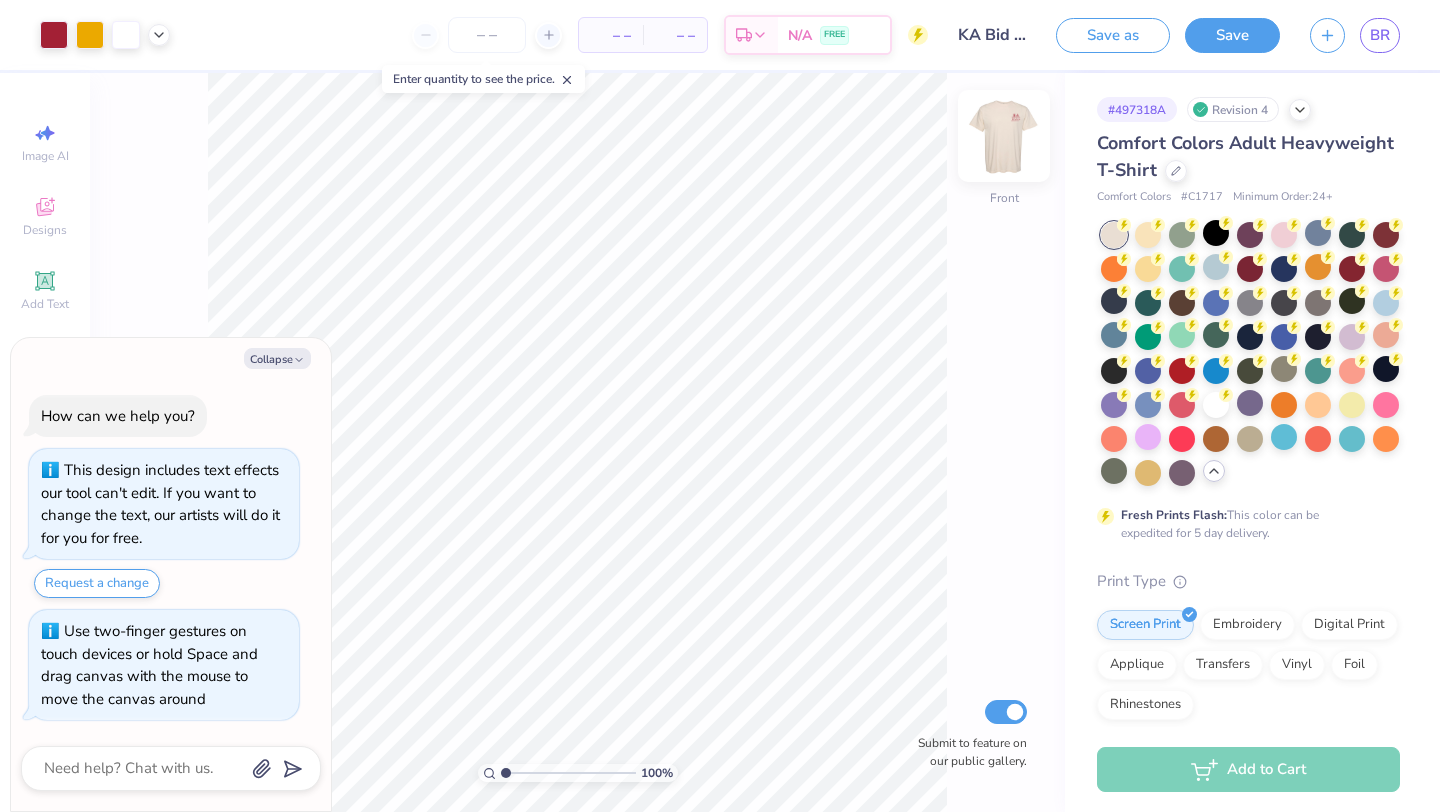 click at bounding box center (1004, 136) 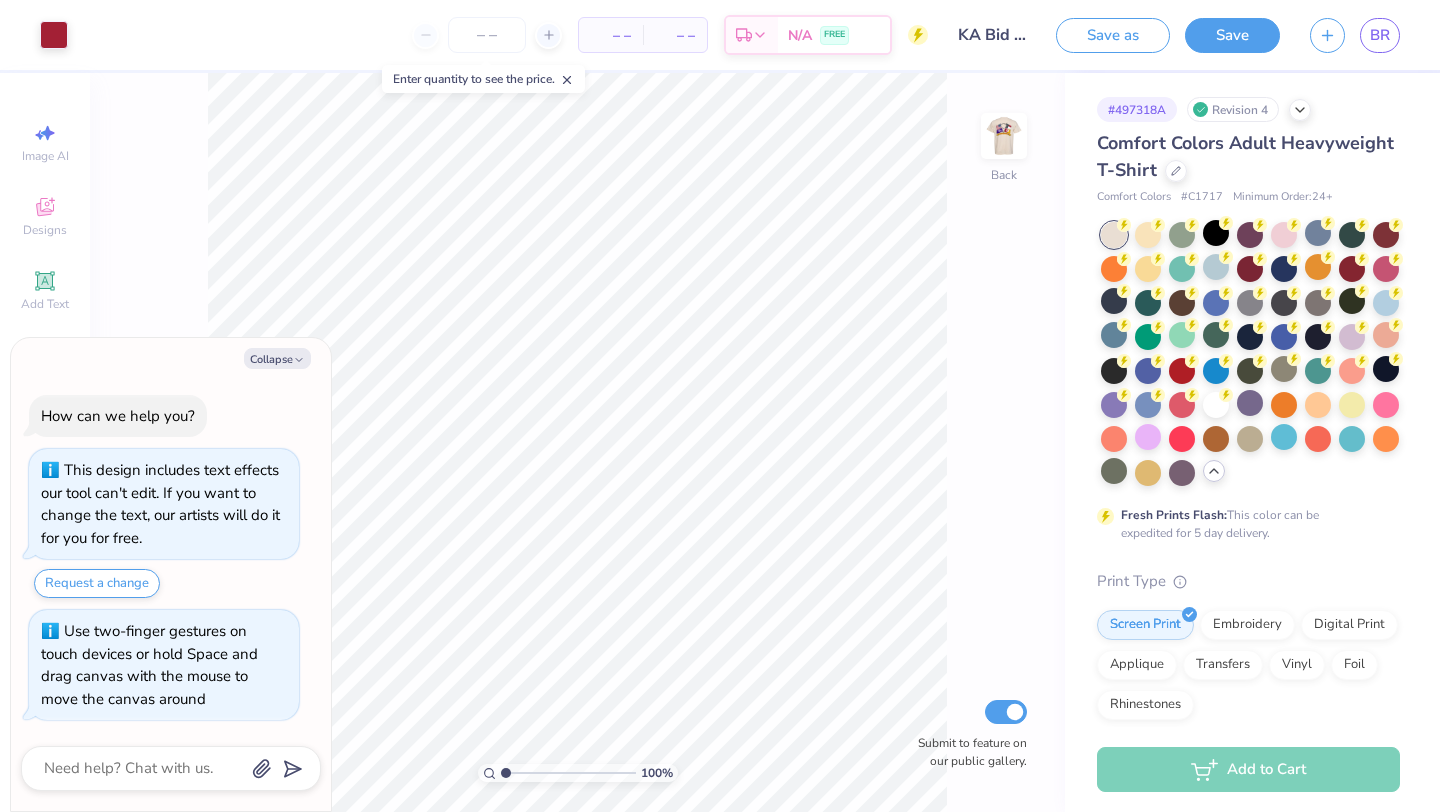 click at bounding box center (1004, 136) 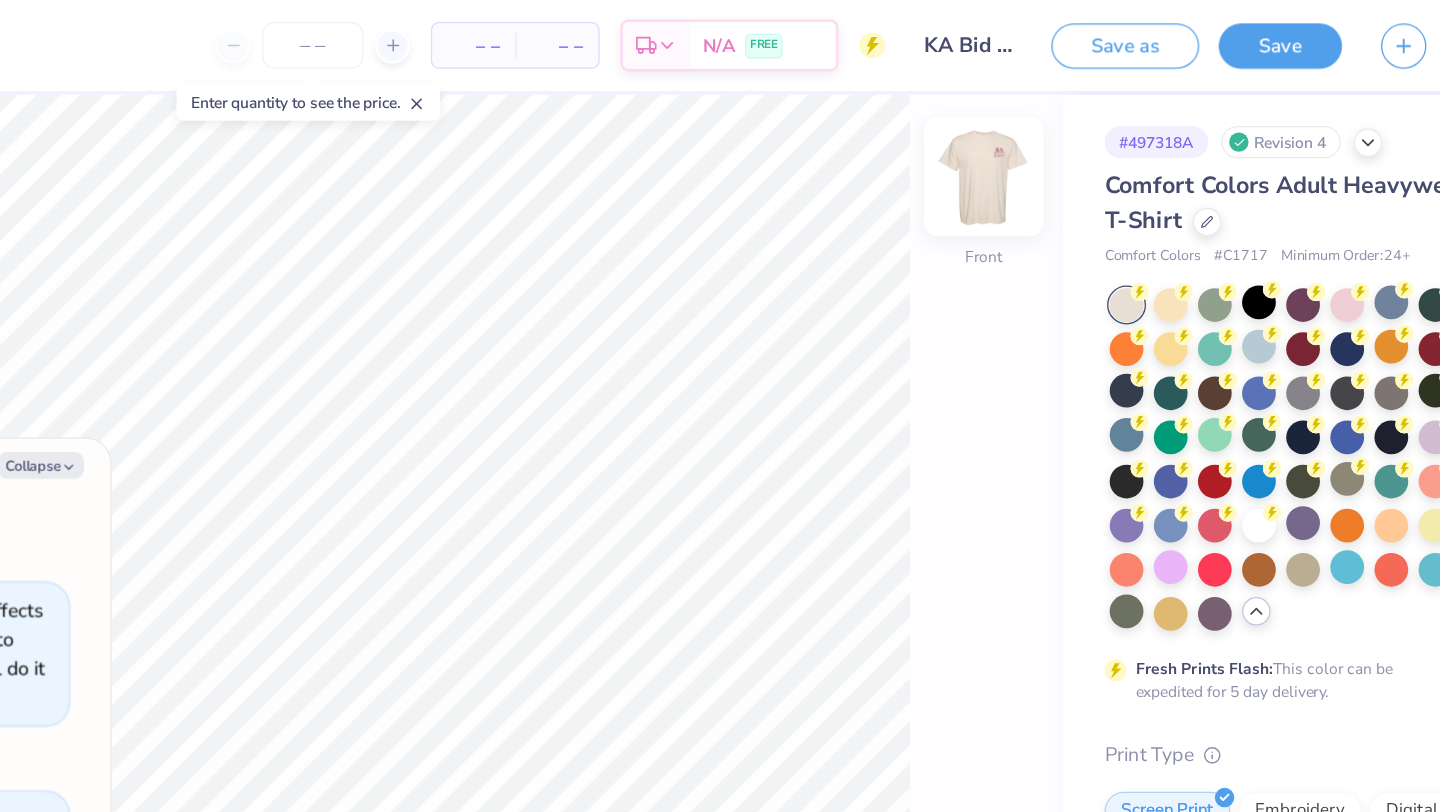 click at bounding box center (1004, 136) 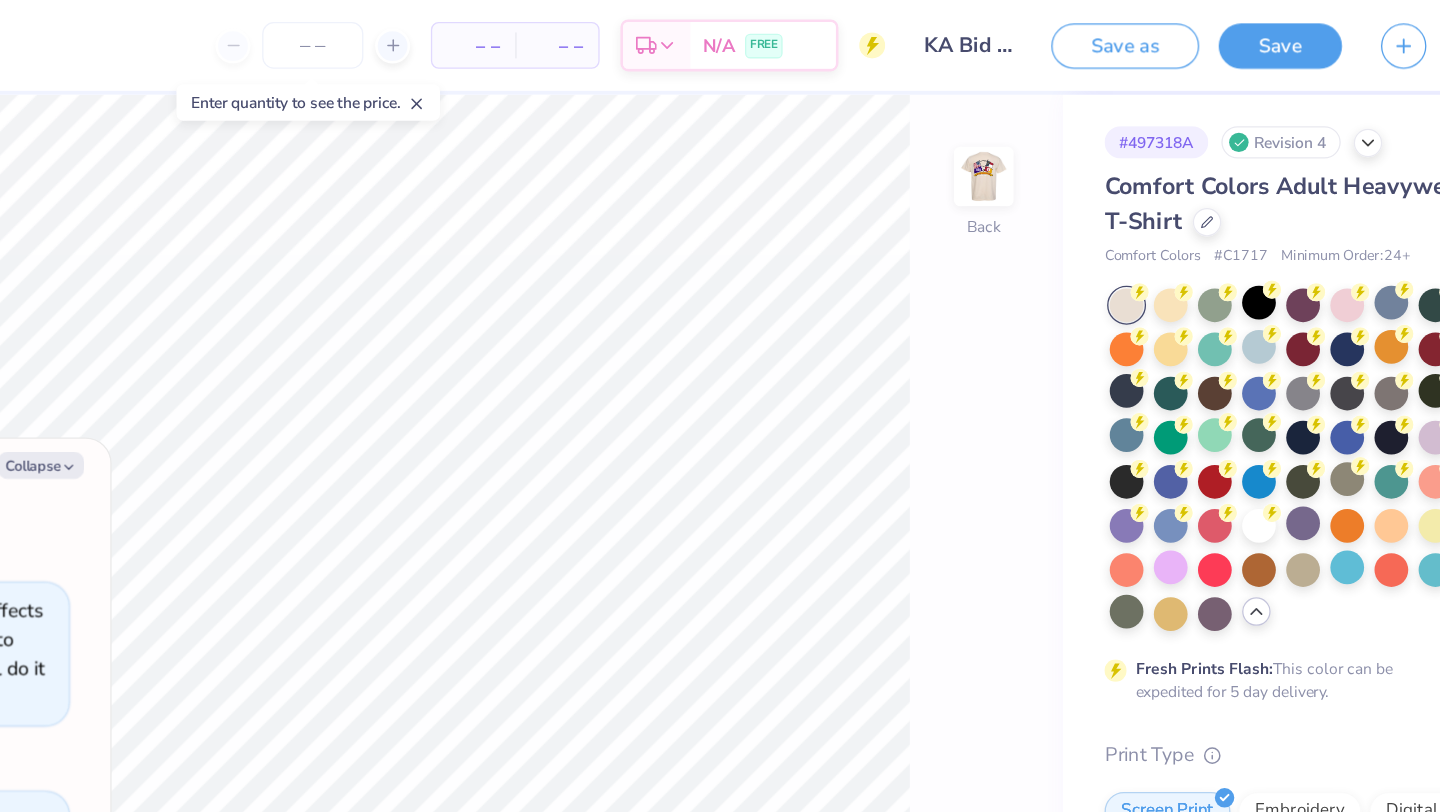 type on "x" 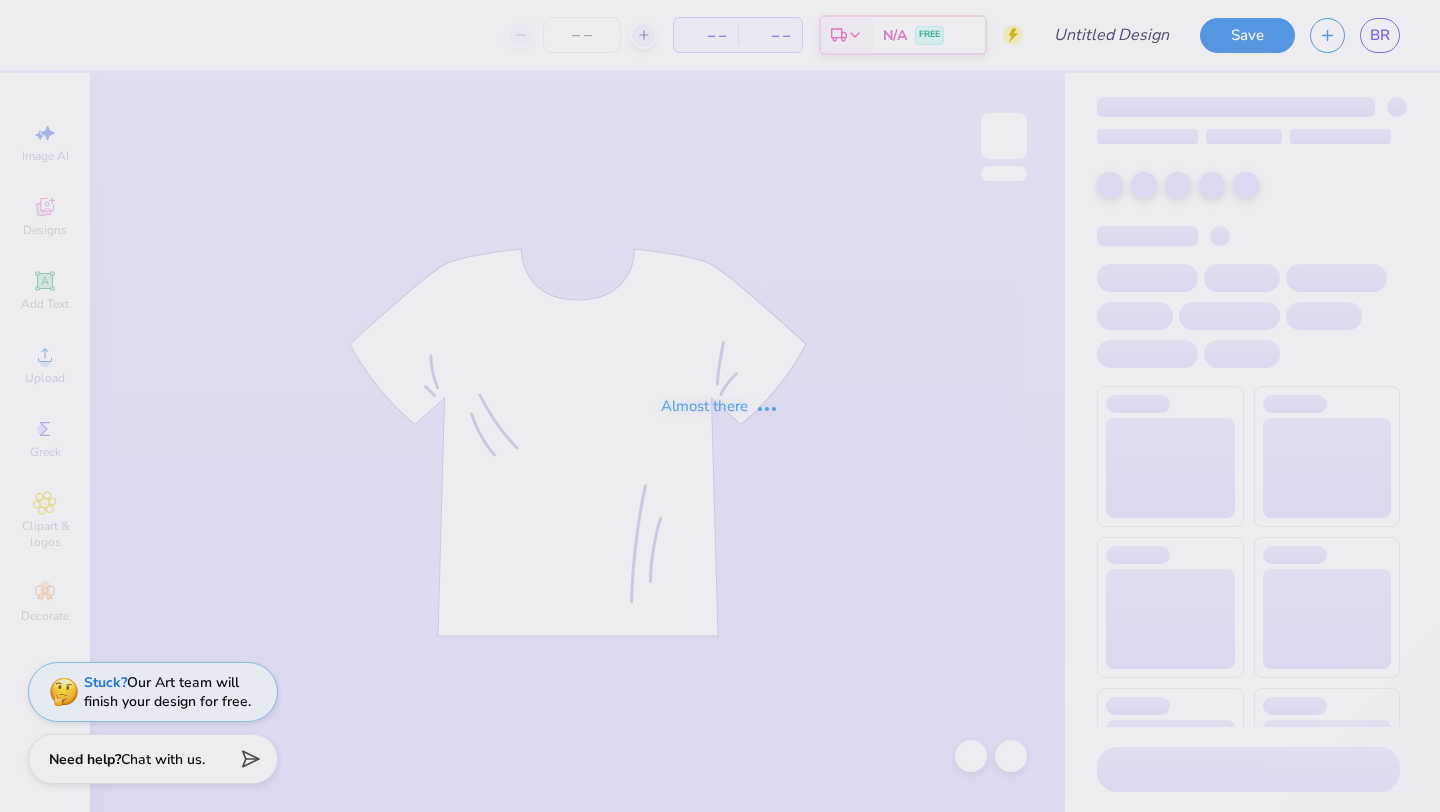 scroll, scrollTop: 0, scrollLeft: 0, axis: both 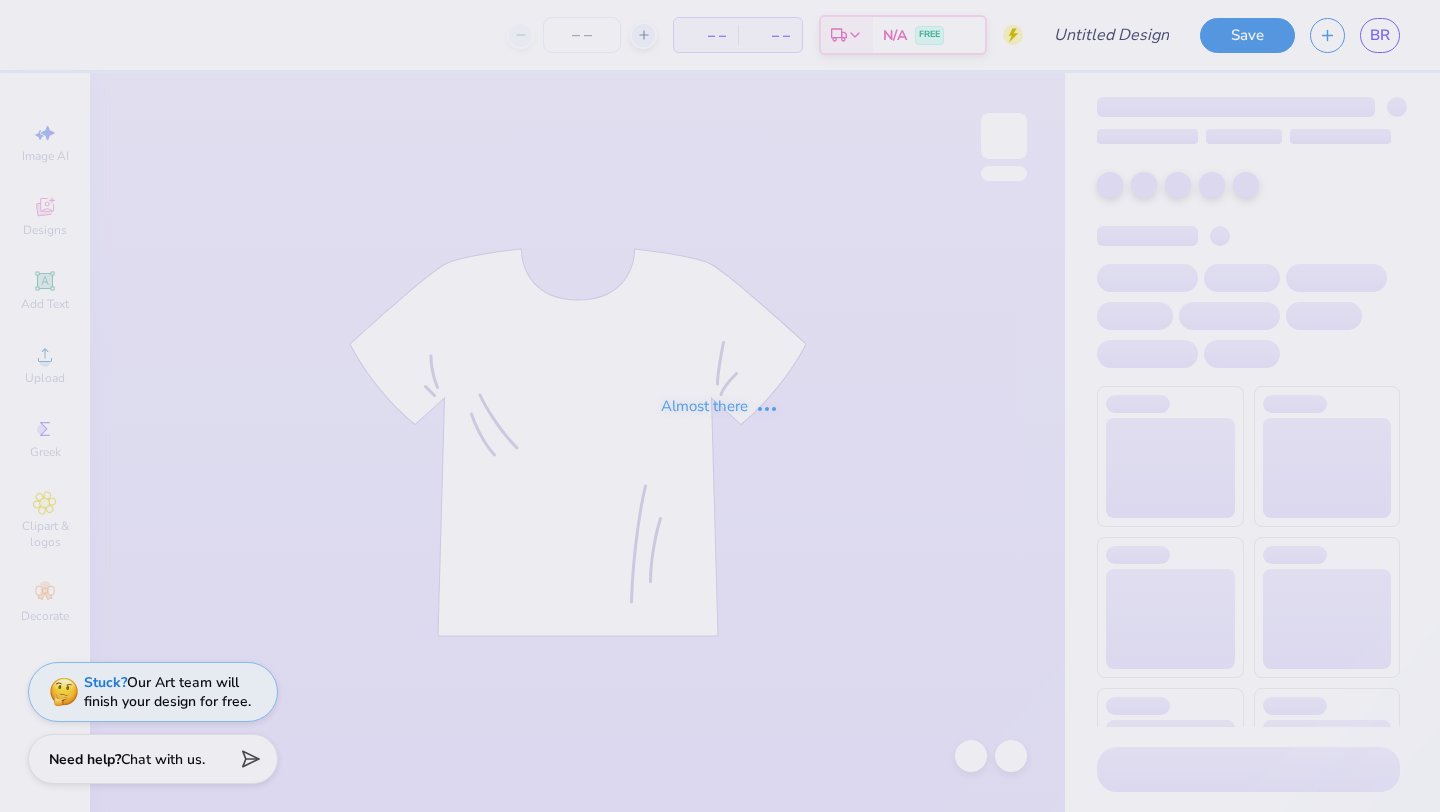 type on "[FIRST] [LAST]" 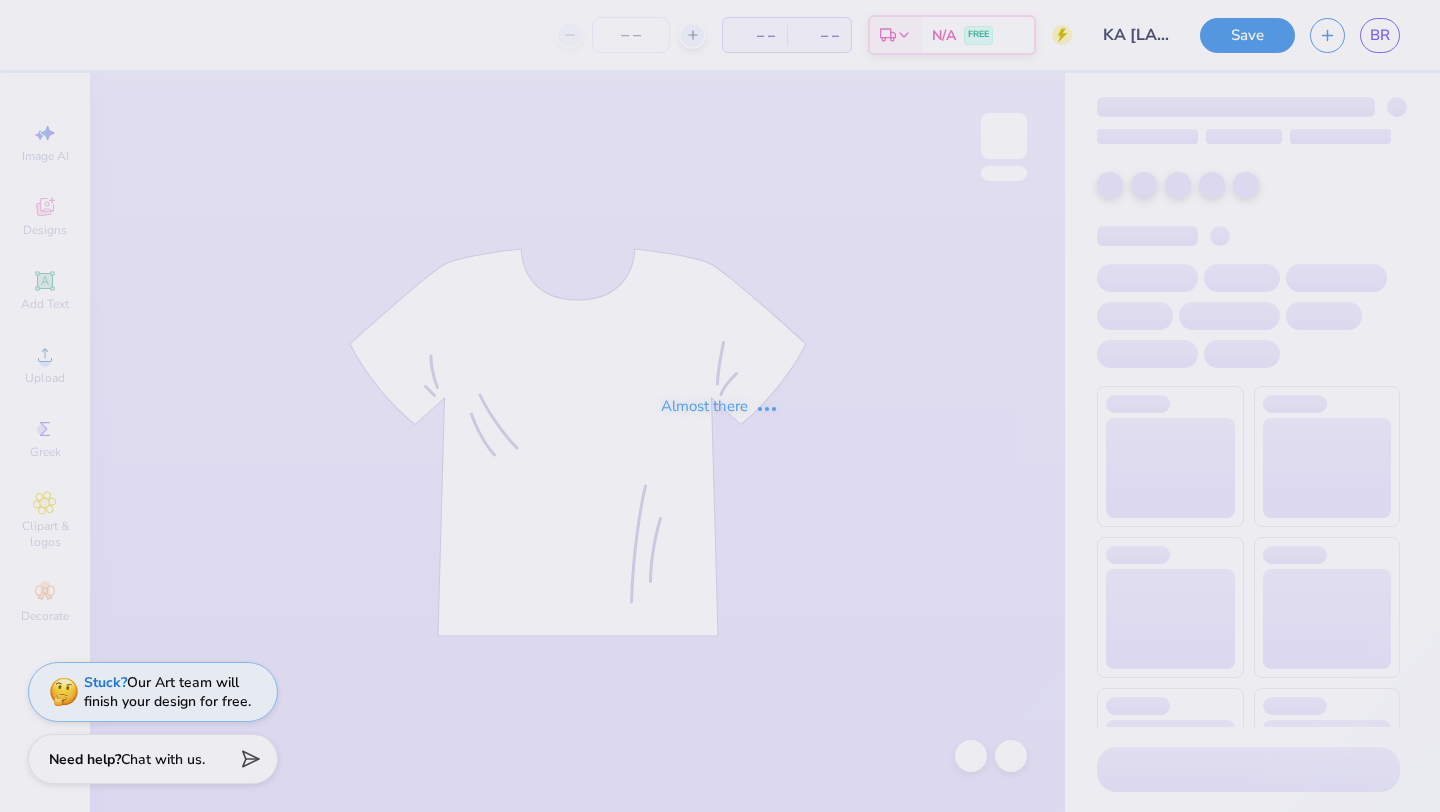 scroll, scrollTop: 0, scrollLeft: 0, axis: both 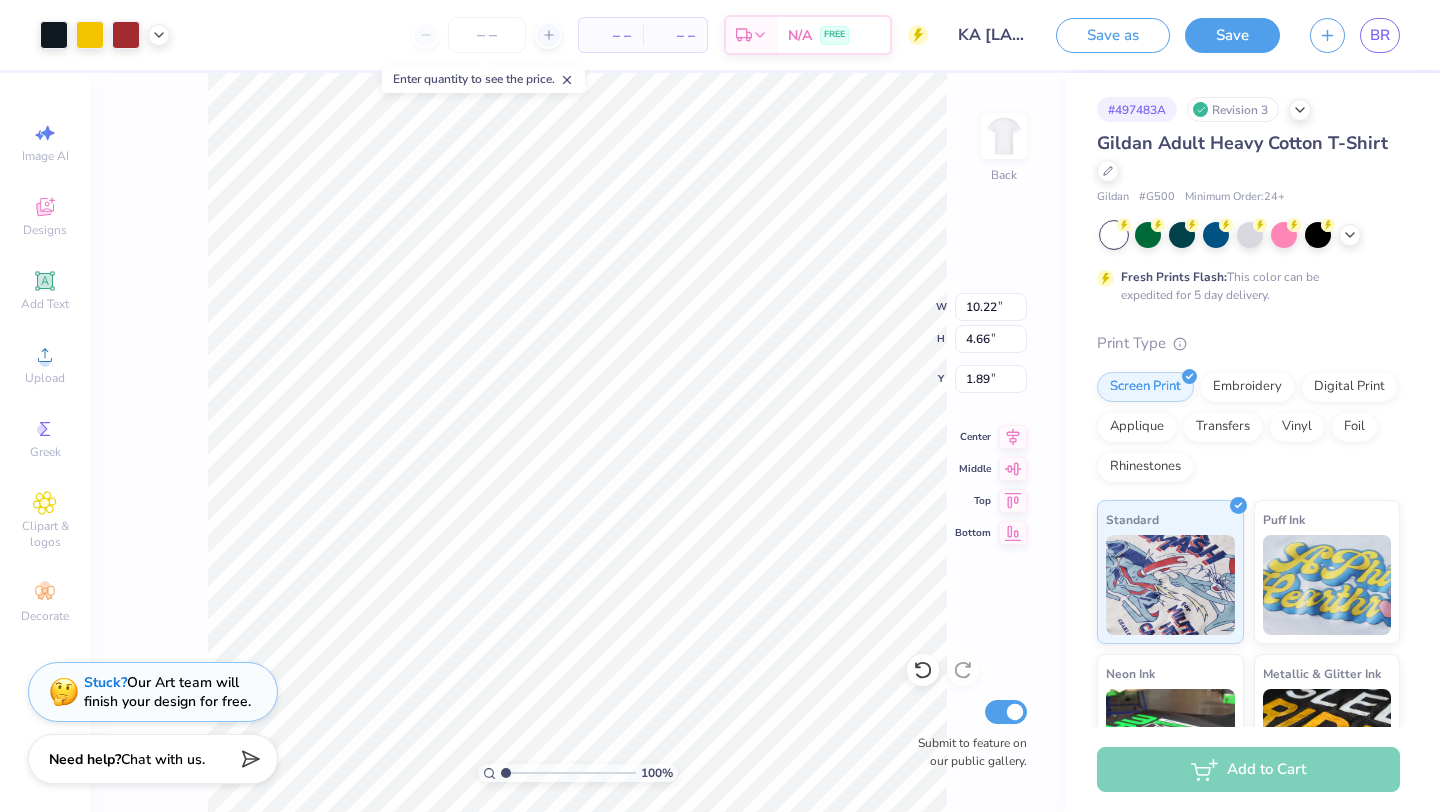 type on "1.77" 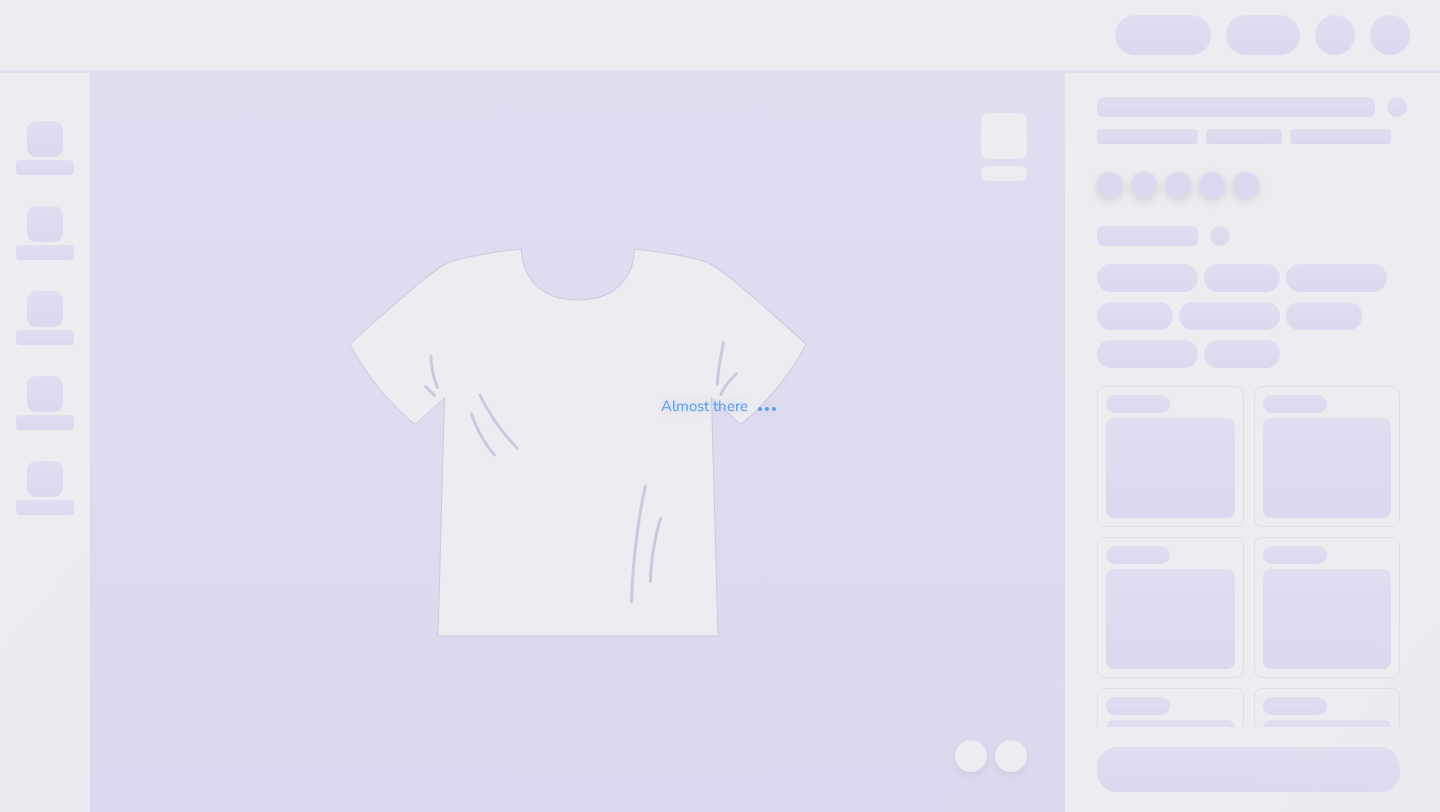 scroll, scrollTop: 0, scrollLeft: 0, axis: both 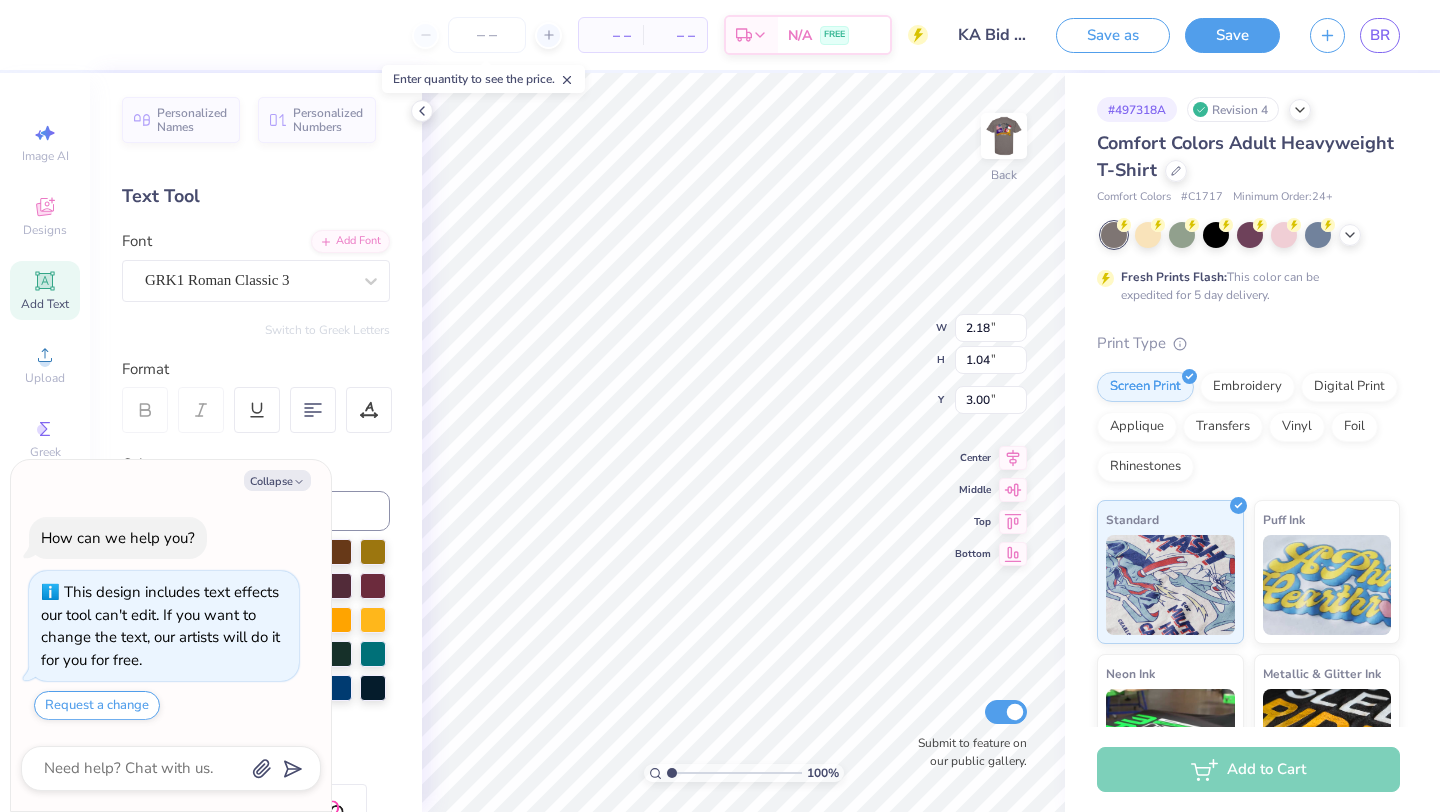 type on "x" 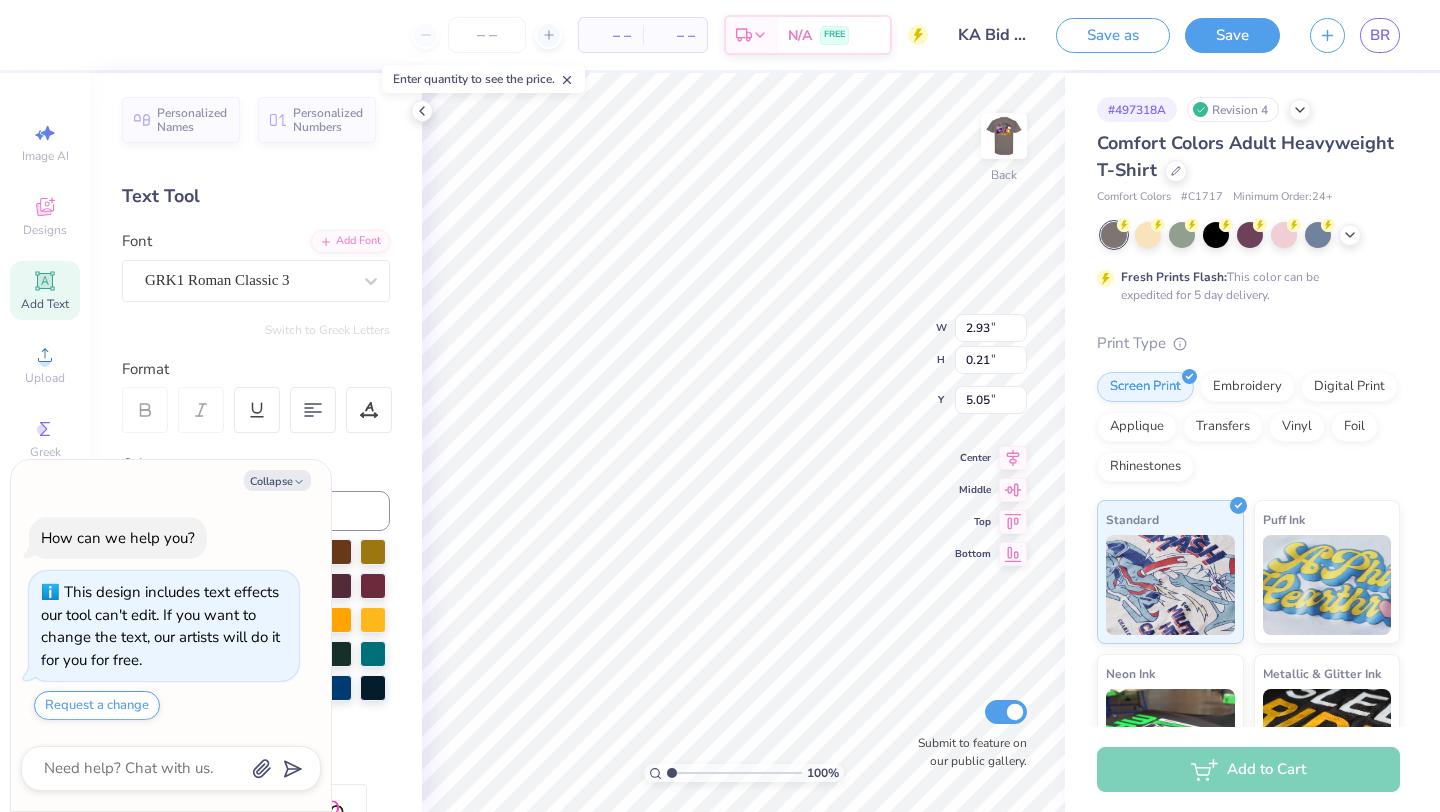 type on "x" 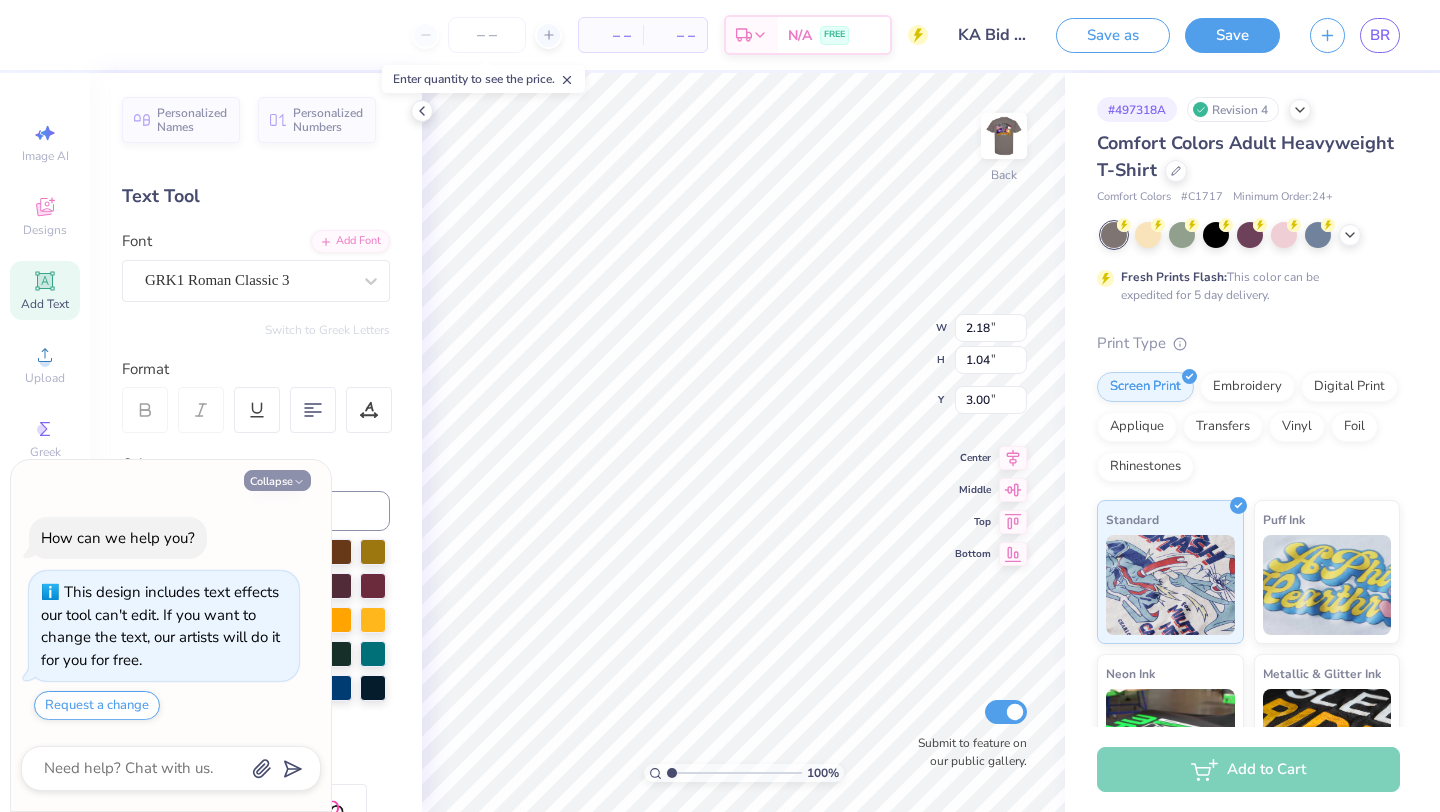click on "Collapse" at bounding box center (277, 480) 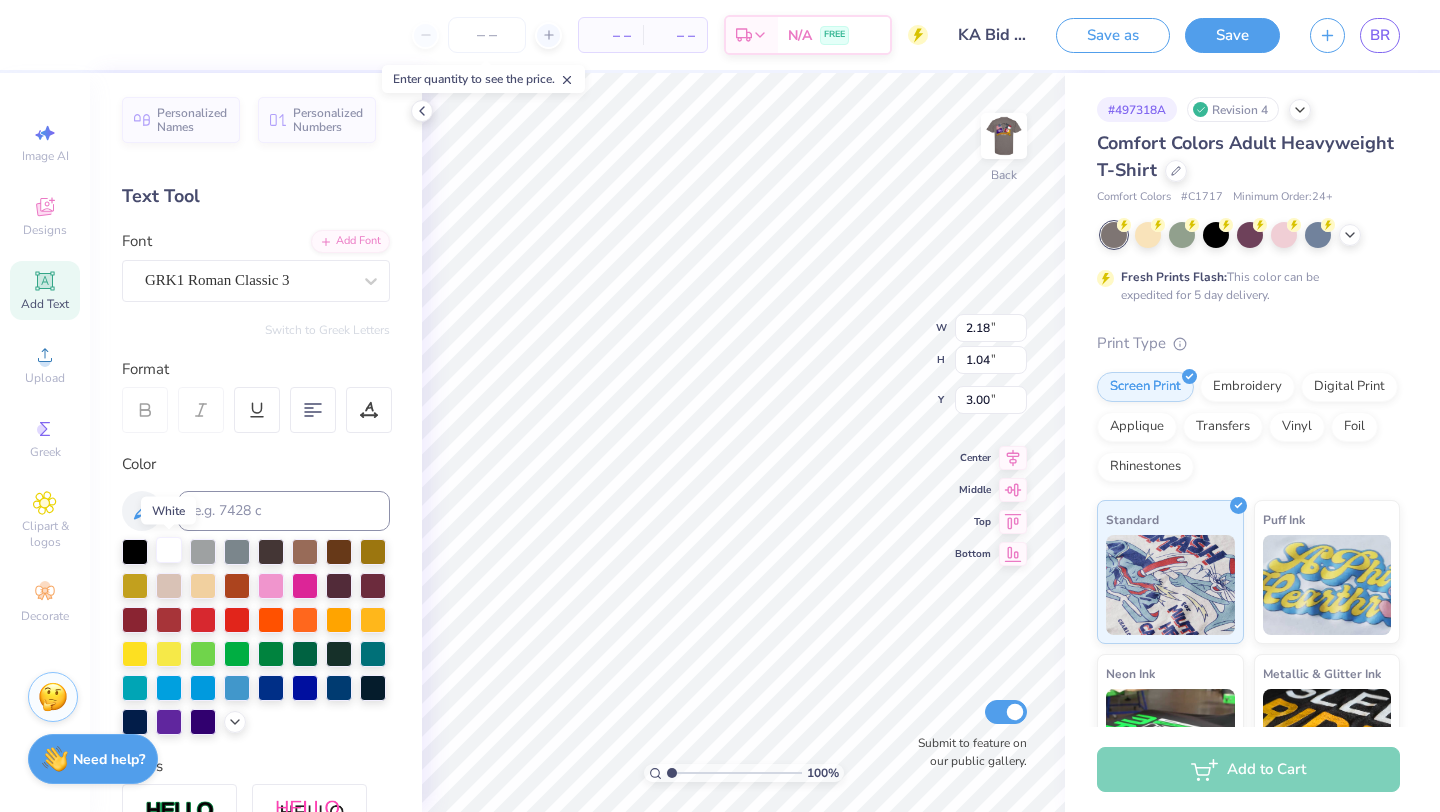 click at bounding box center [169, 550] 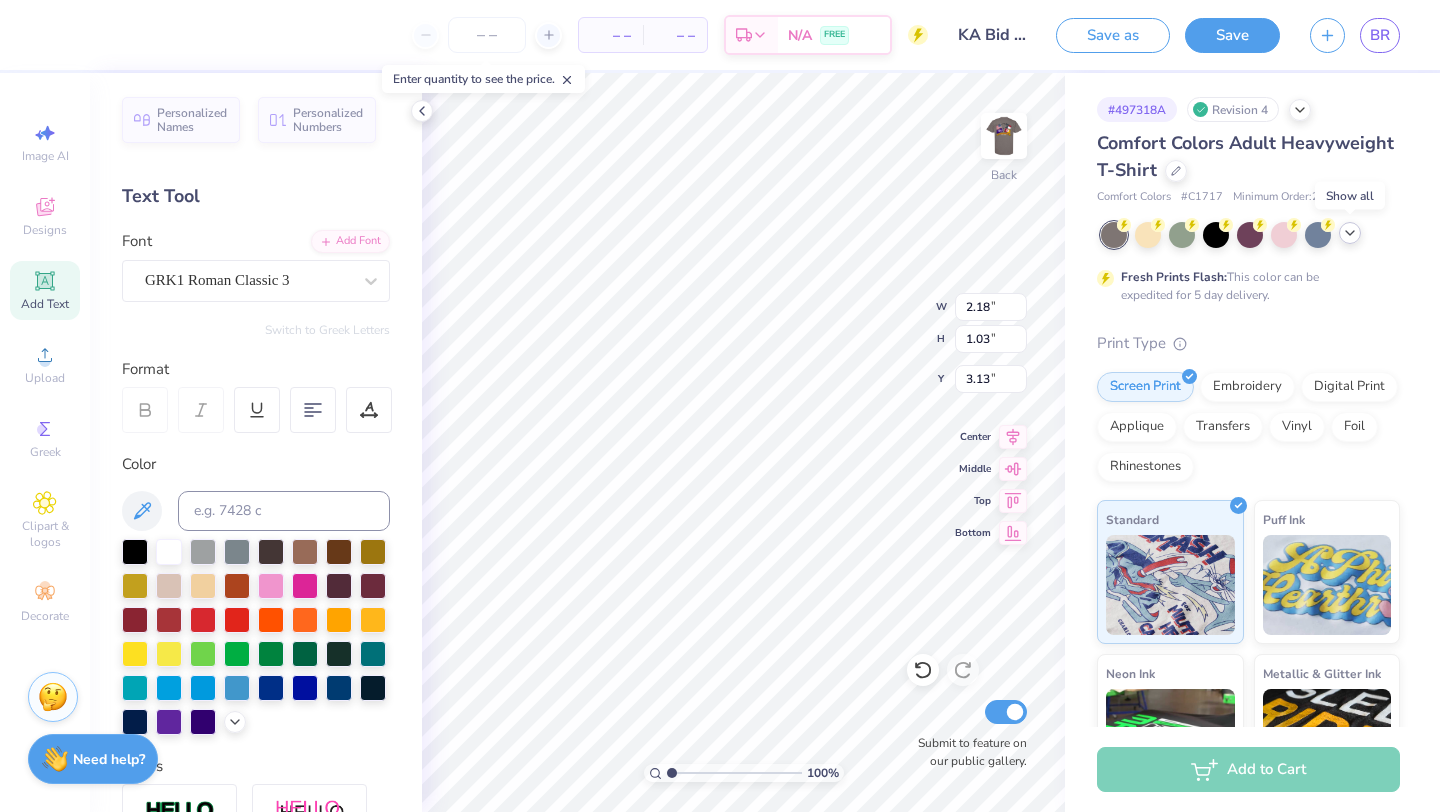 click 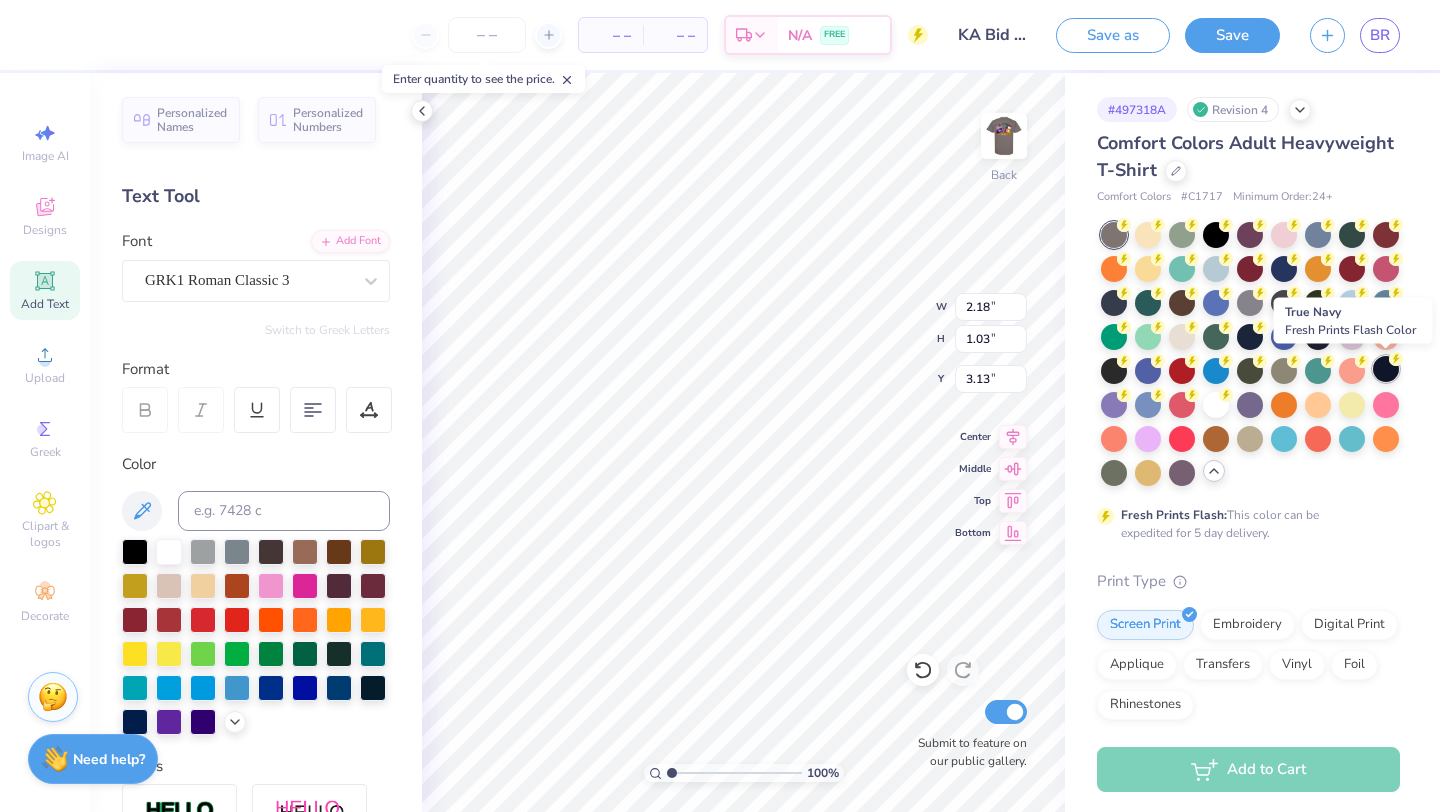 click at bounding box center [1386, 369] 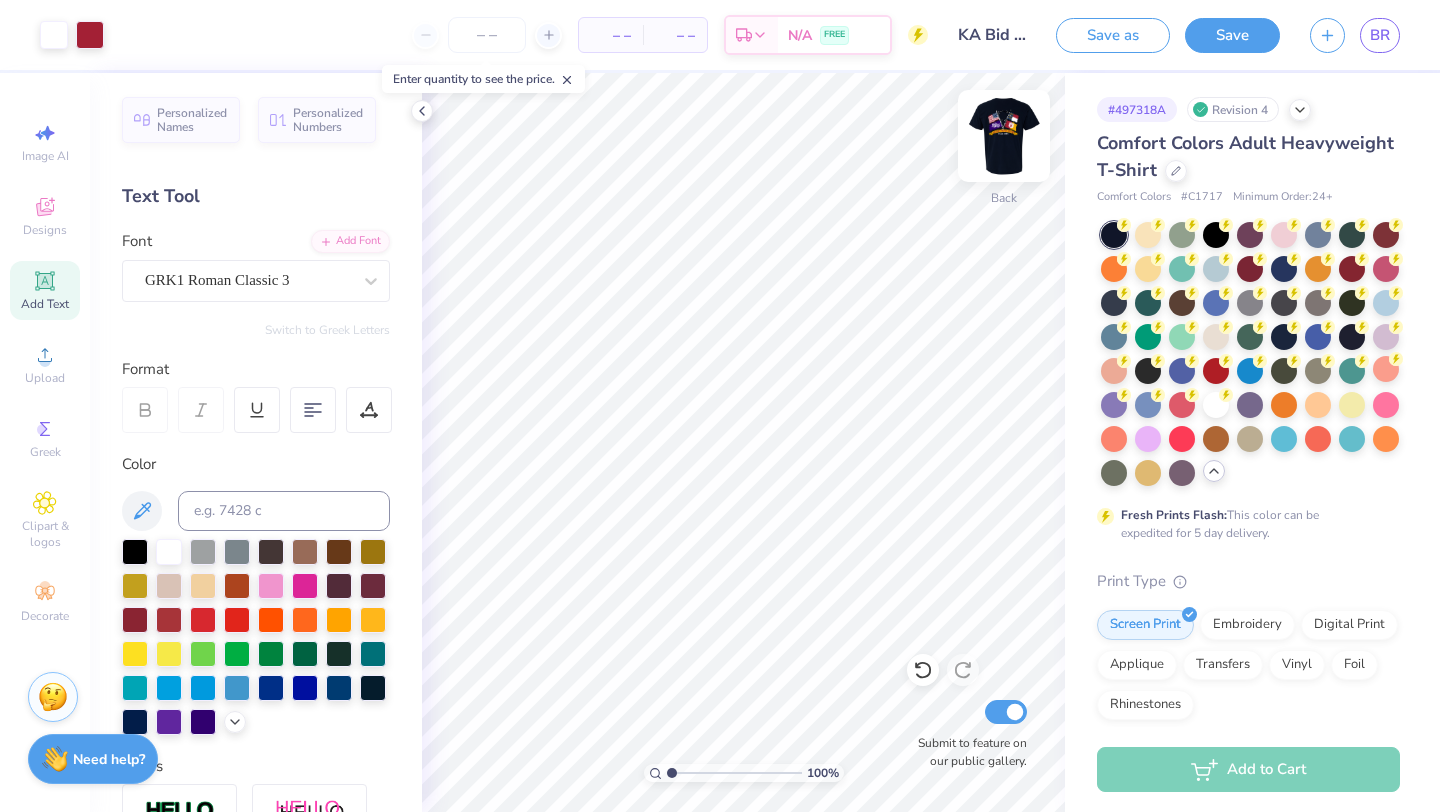 click at bounding box center (1004, 136) 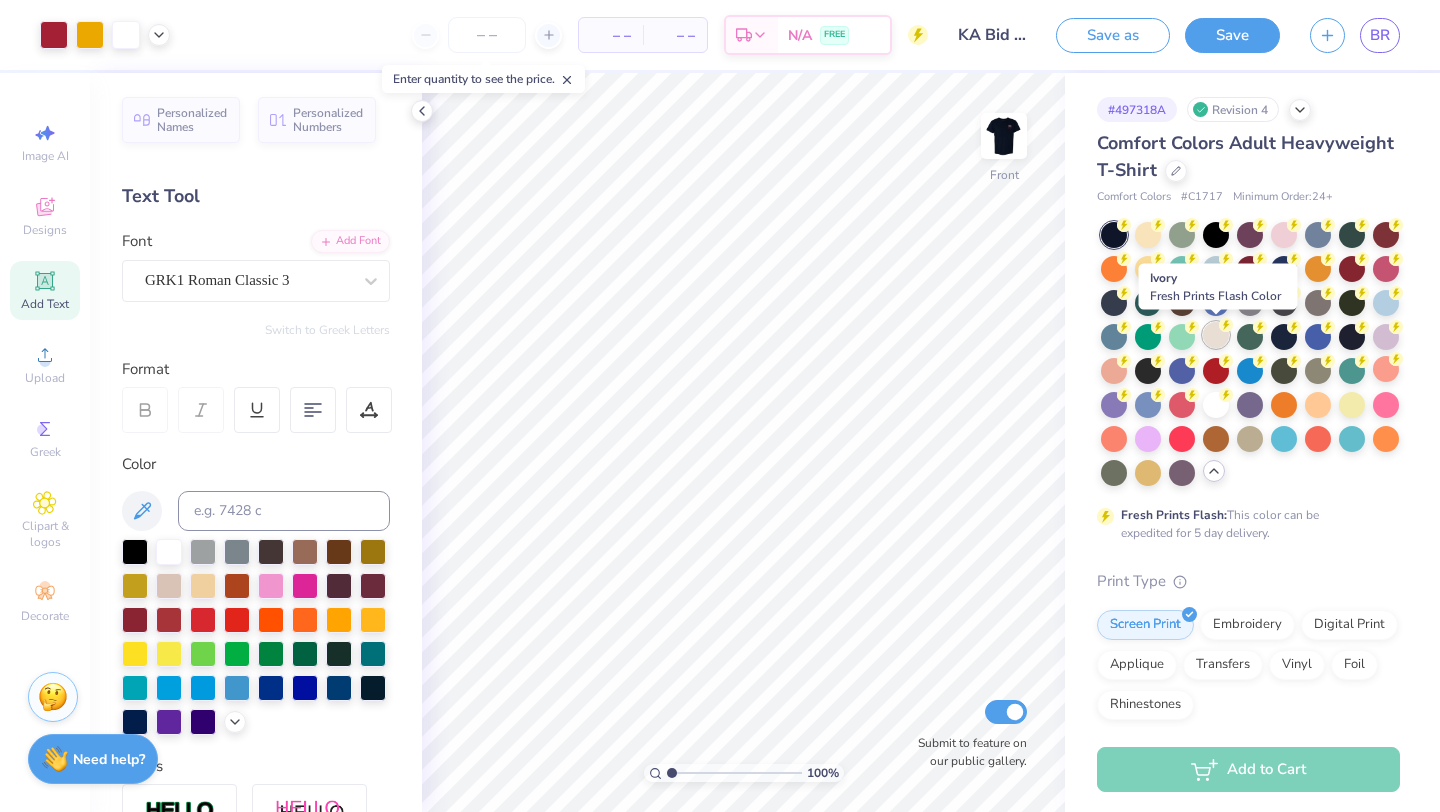 click at bounding box center (1216, 335) 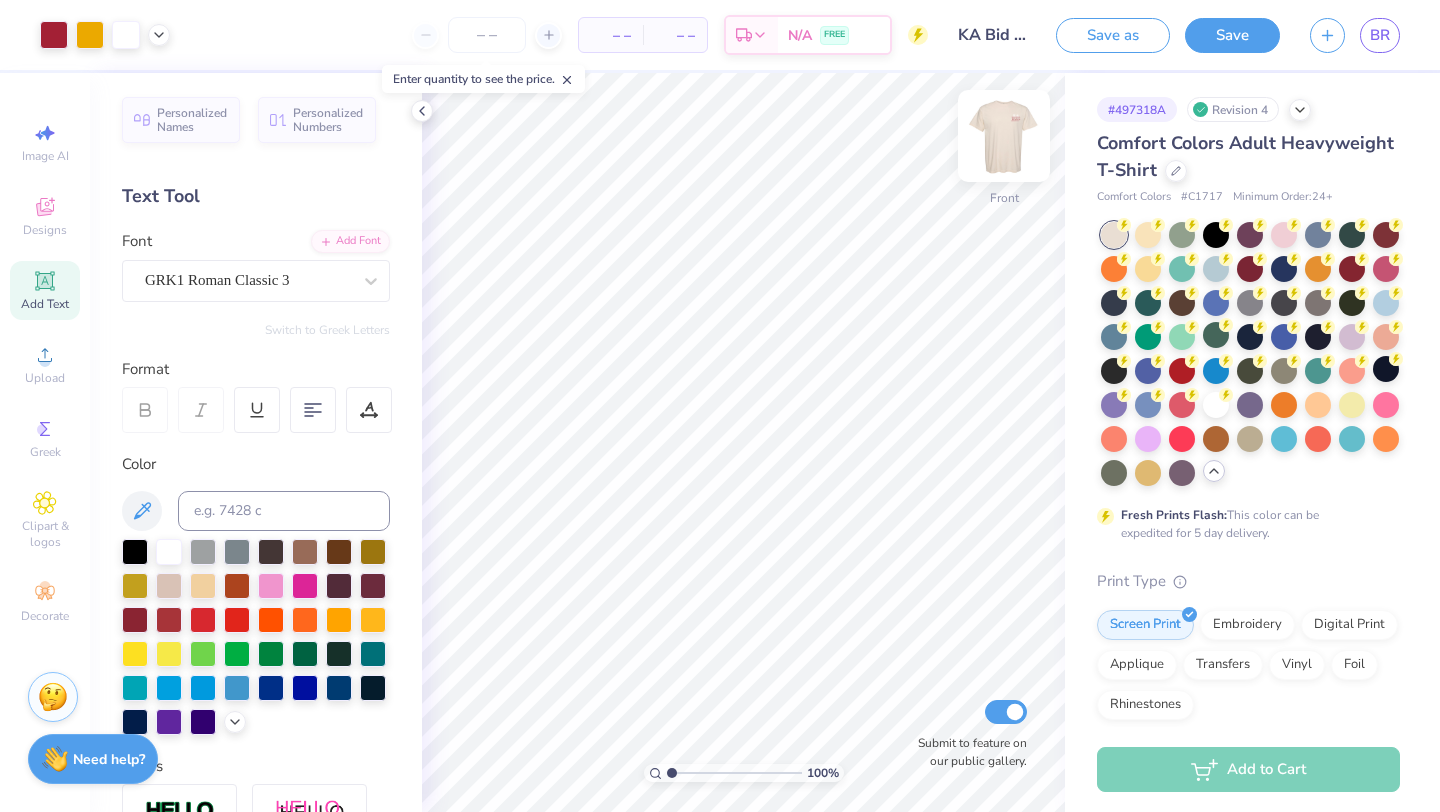 click at bounding box center [1004, 136] 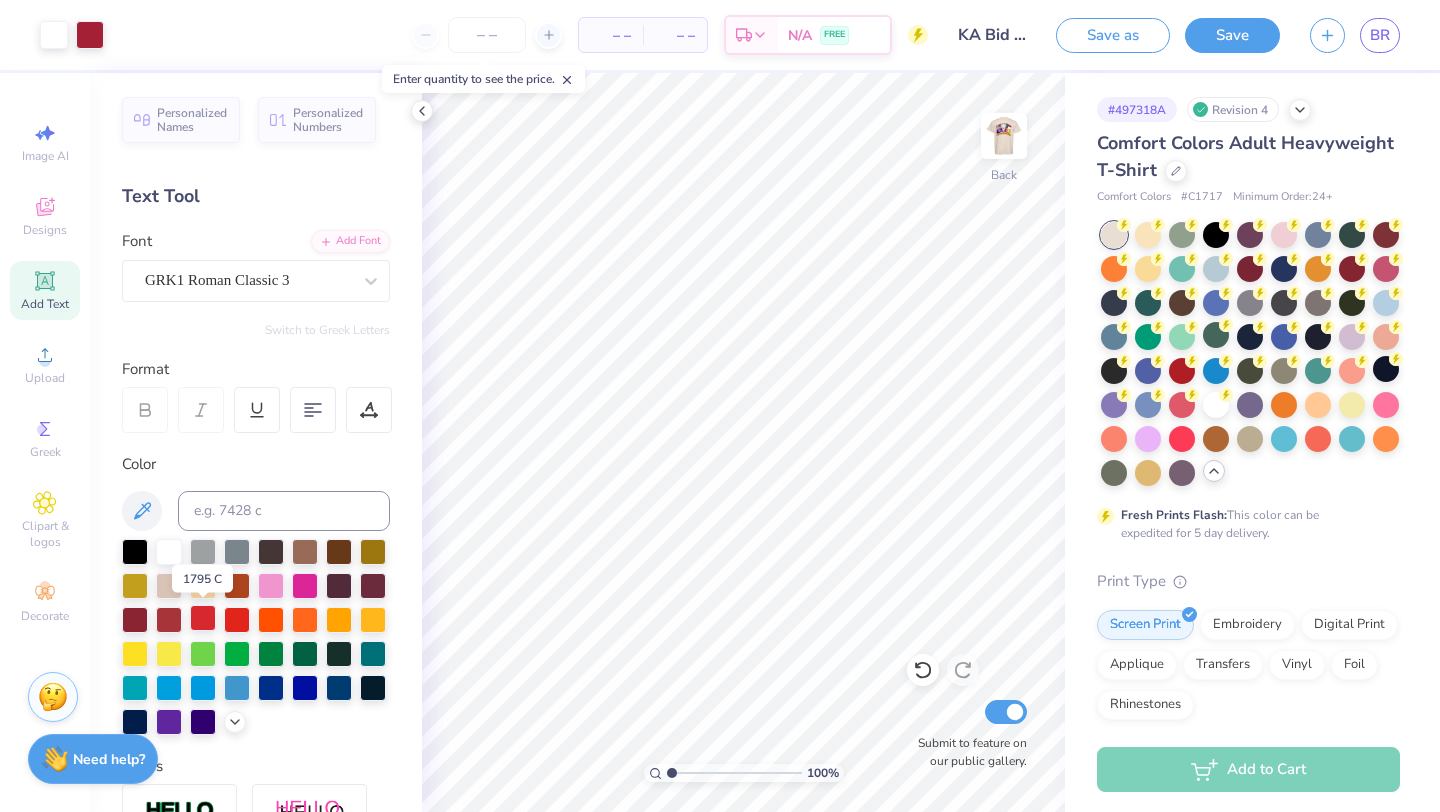 click at bounding box center [203, 618] 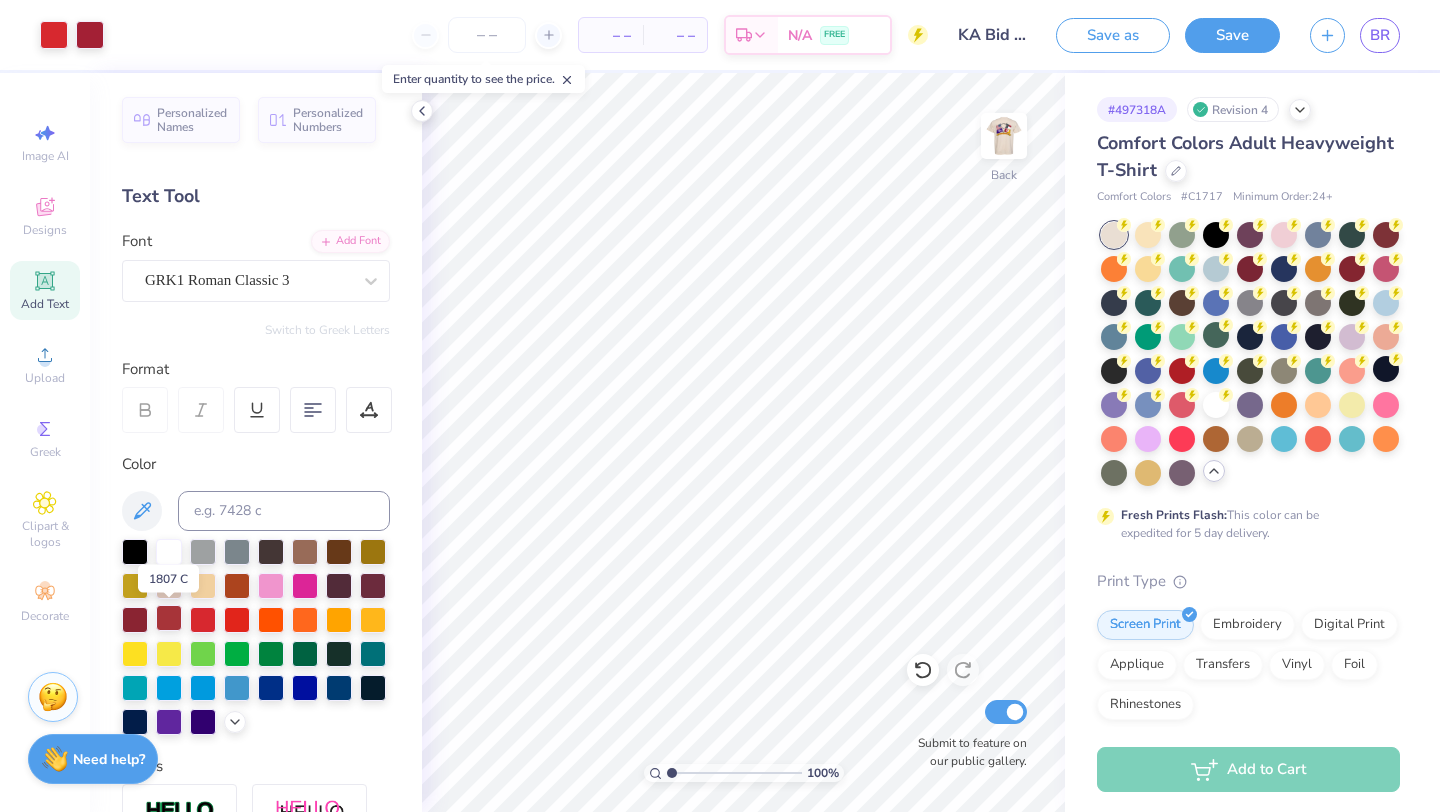 click at bounding box center (169, 618) 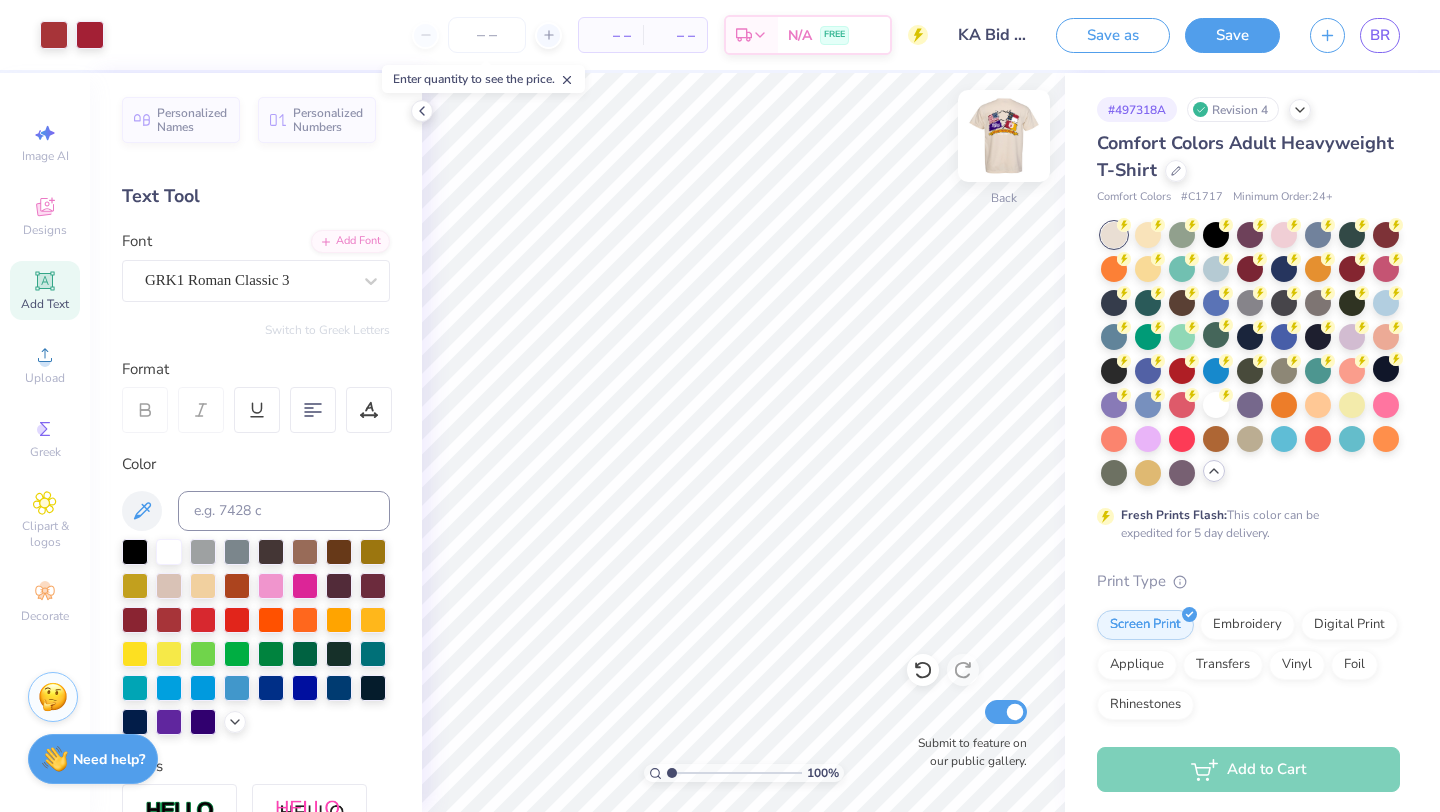 click at bounding box center (1004, 136) 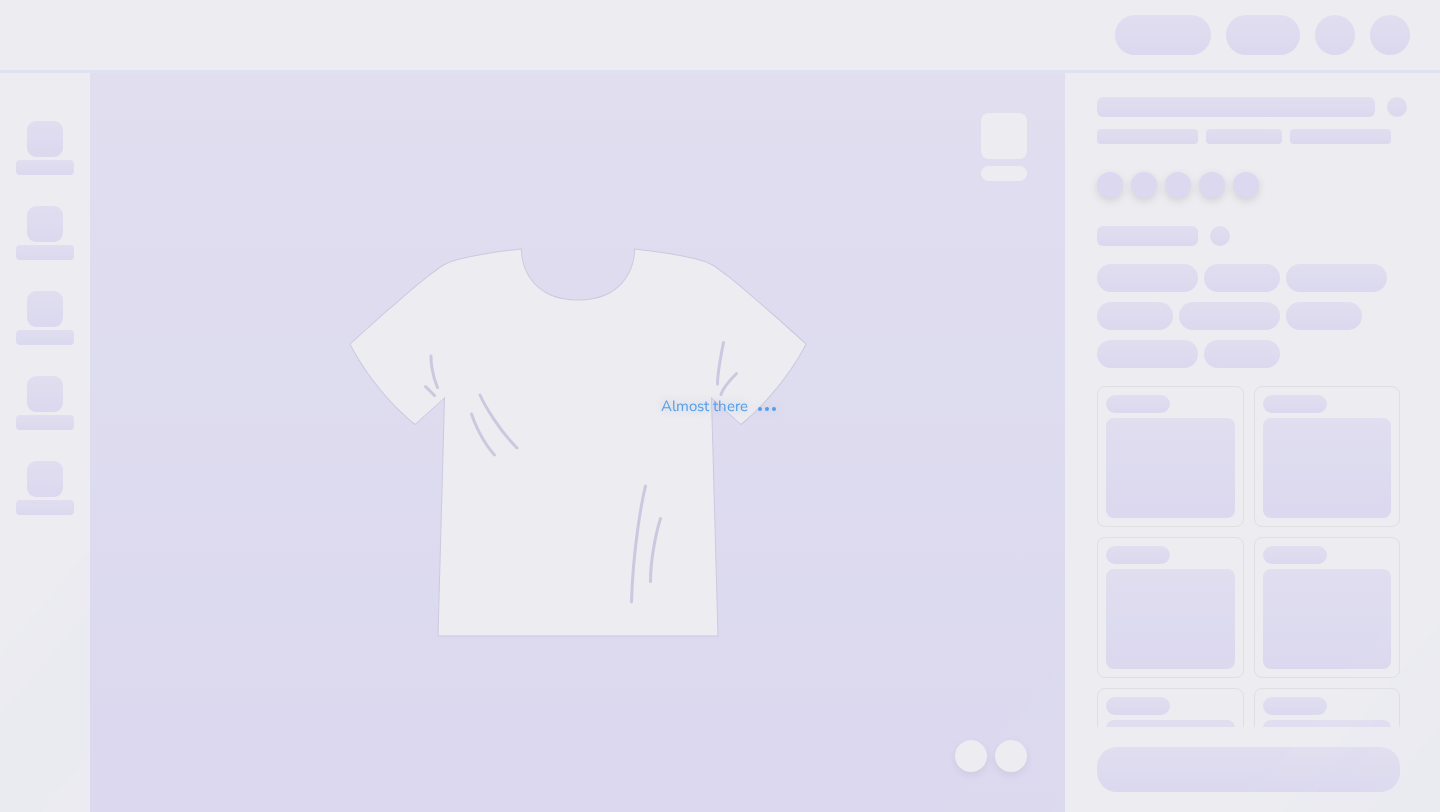 scroll, scrollTop: 0, scrollLeft: 0, axis: both 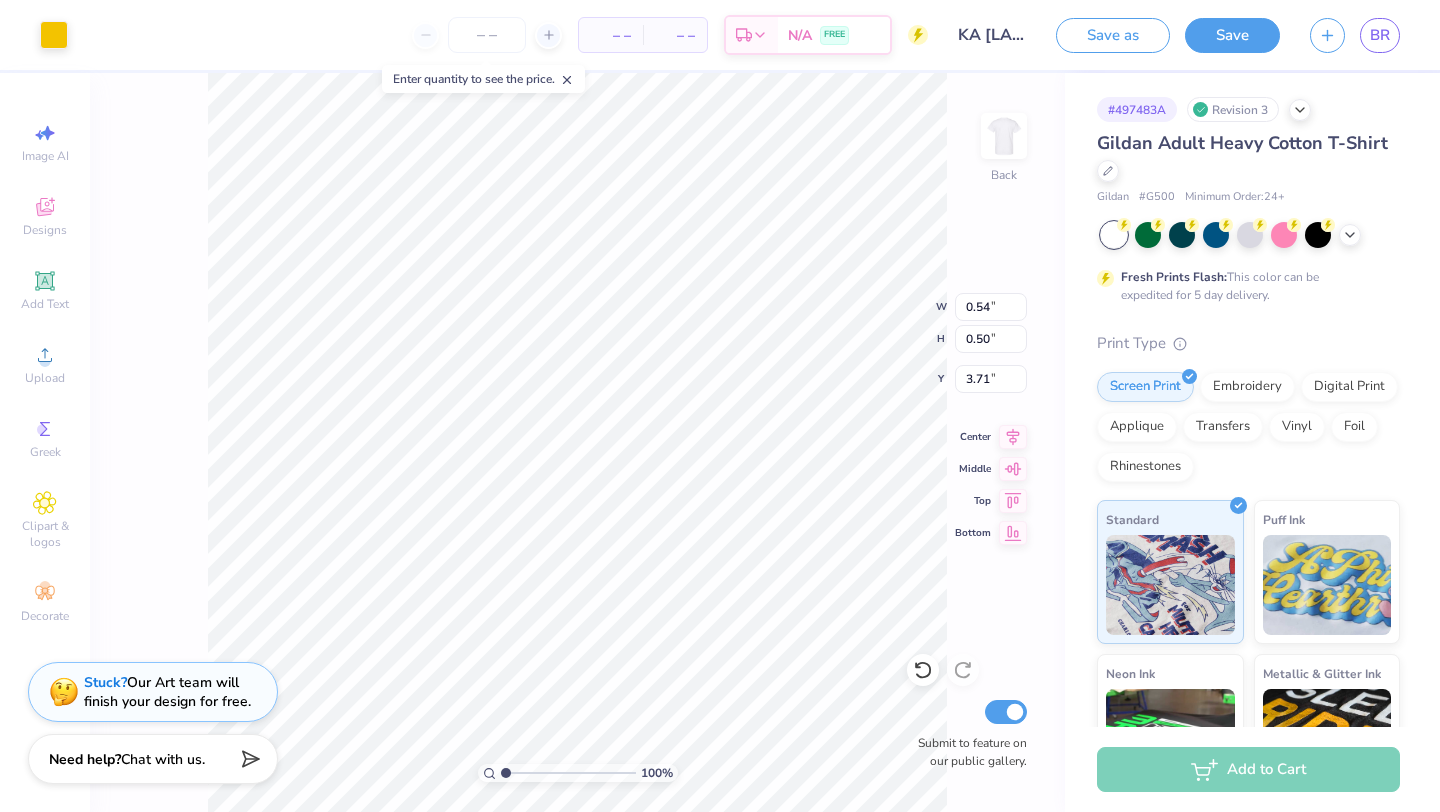 type on "0.54" 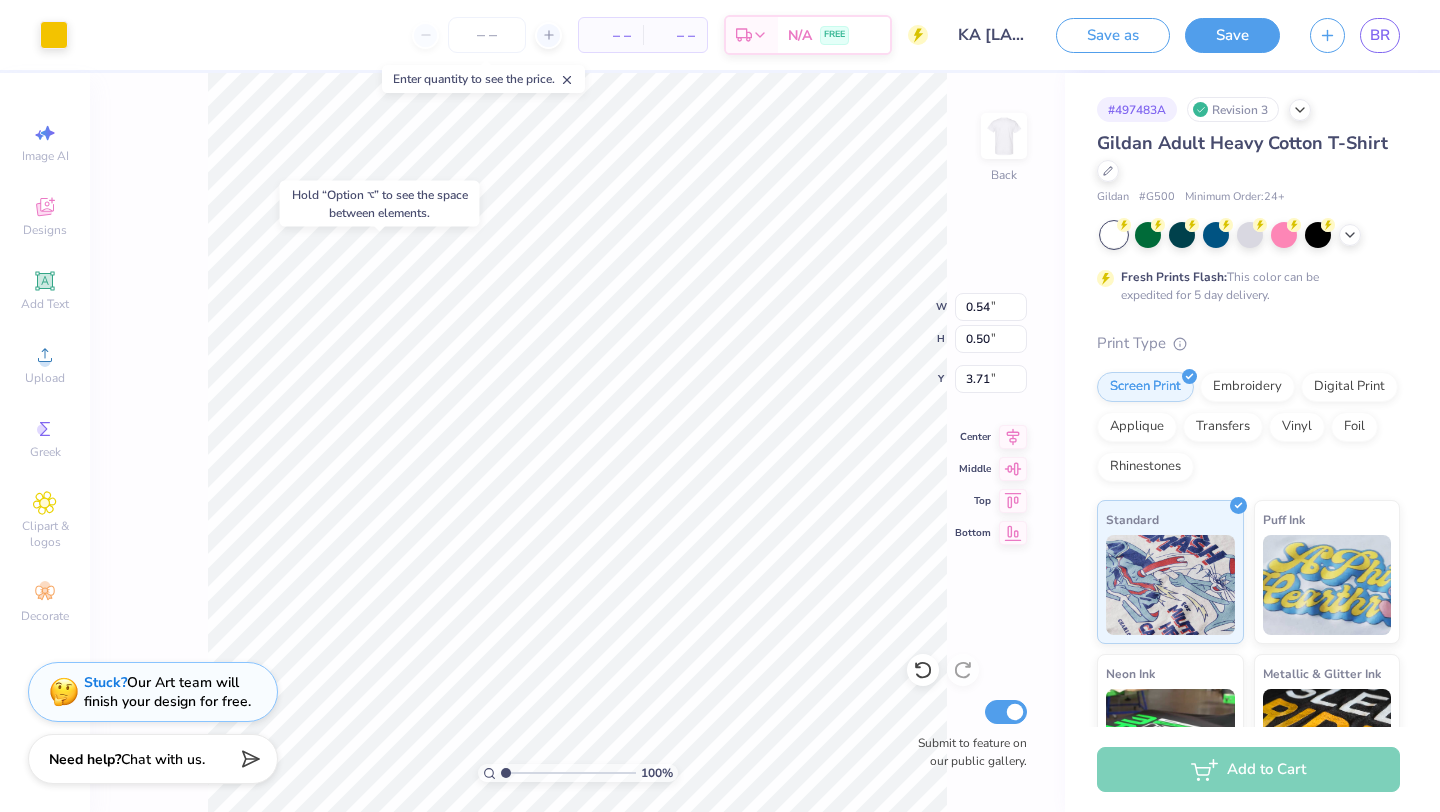 type on "3.82" 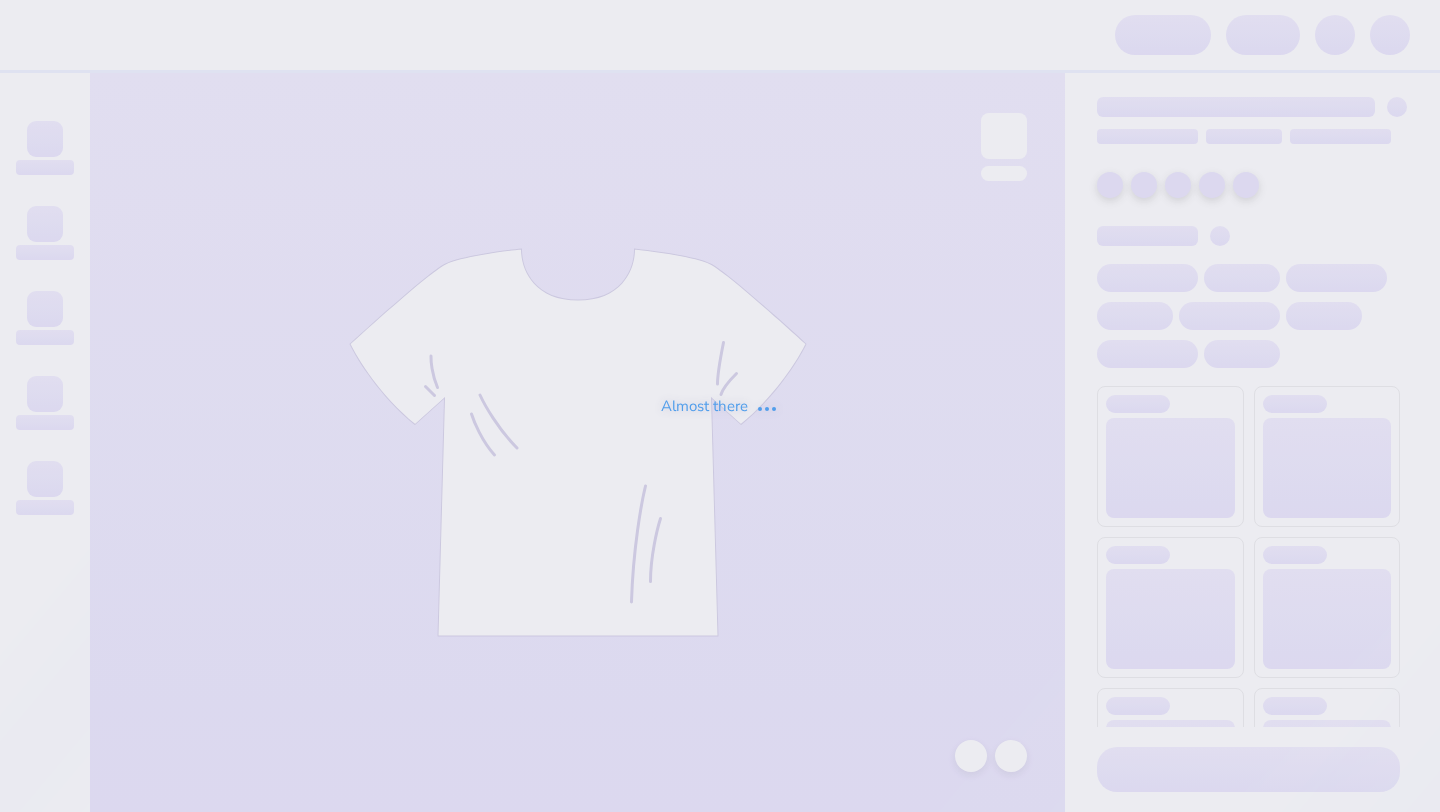 scroll, scrollTop: 0, scrollLeft: 0, axis: both 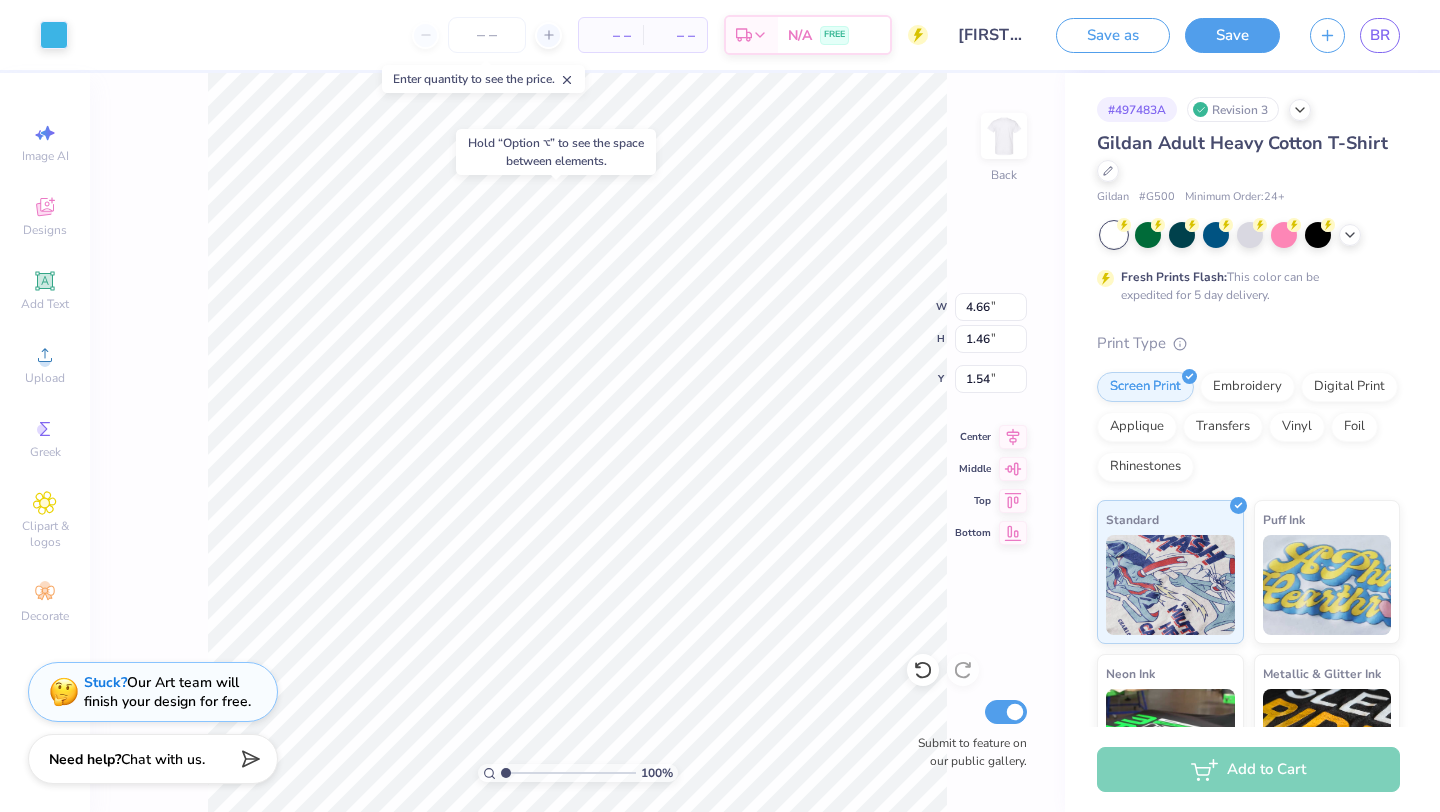 type on "1.54" 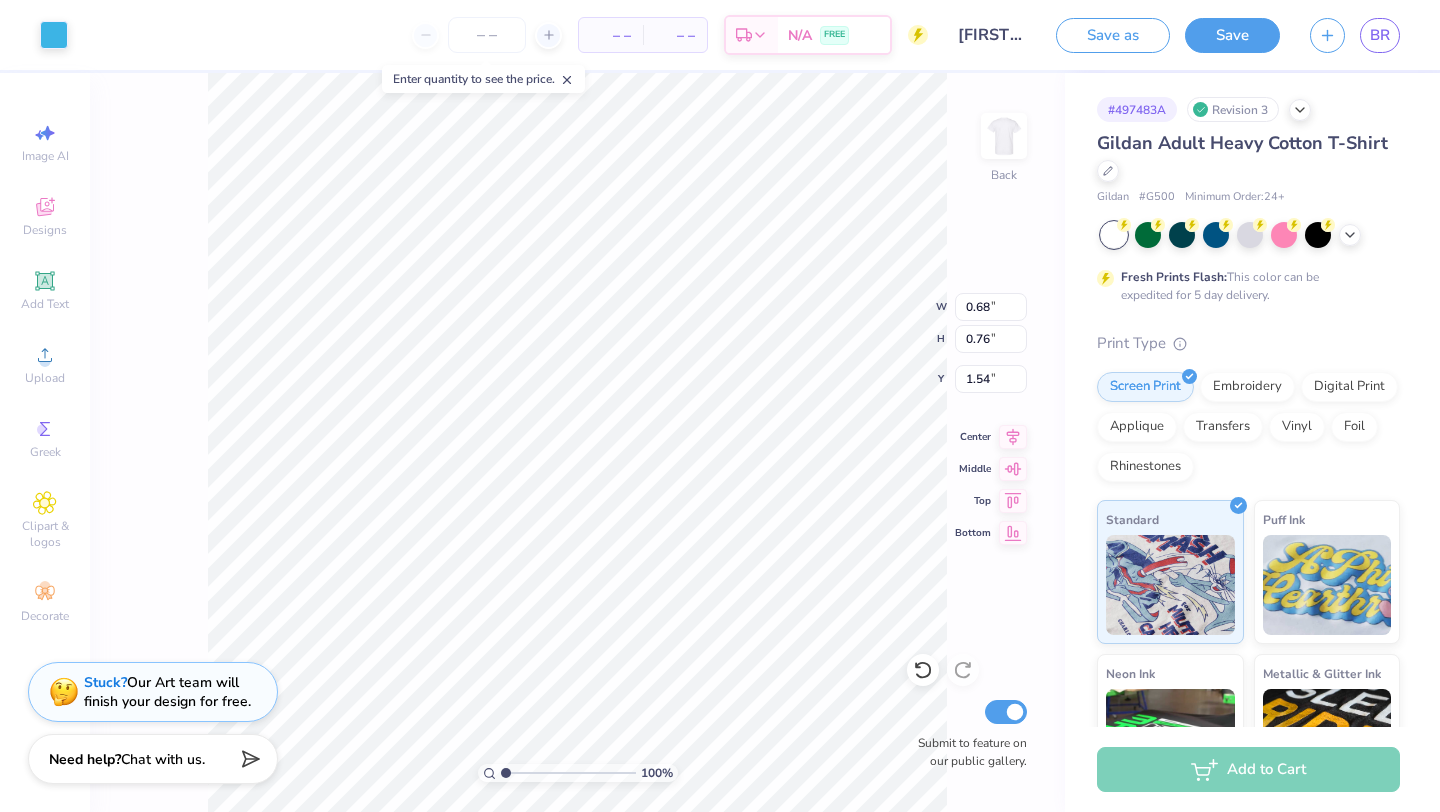 type on "0.68" 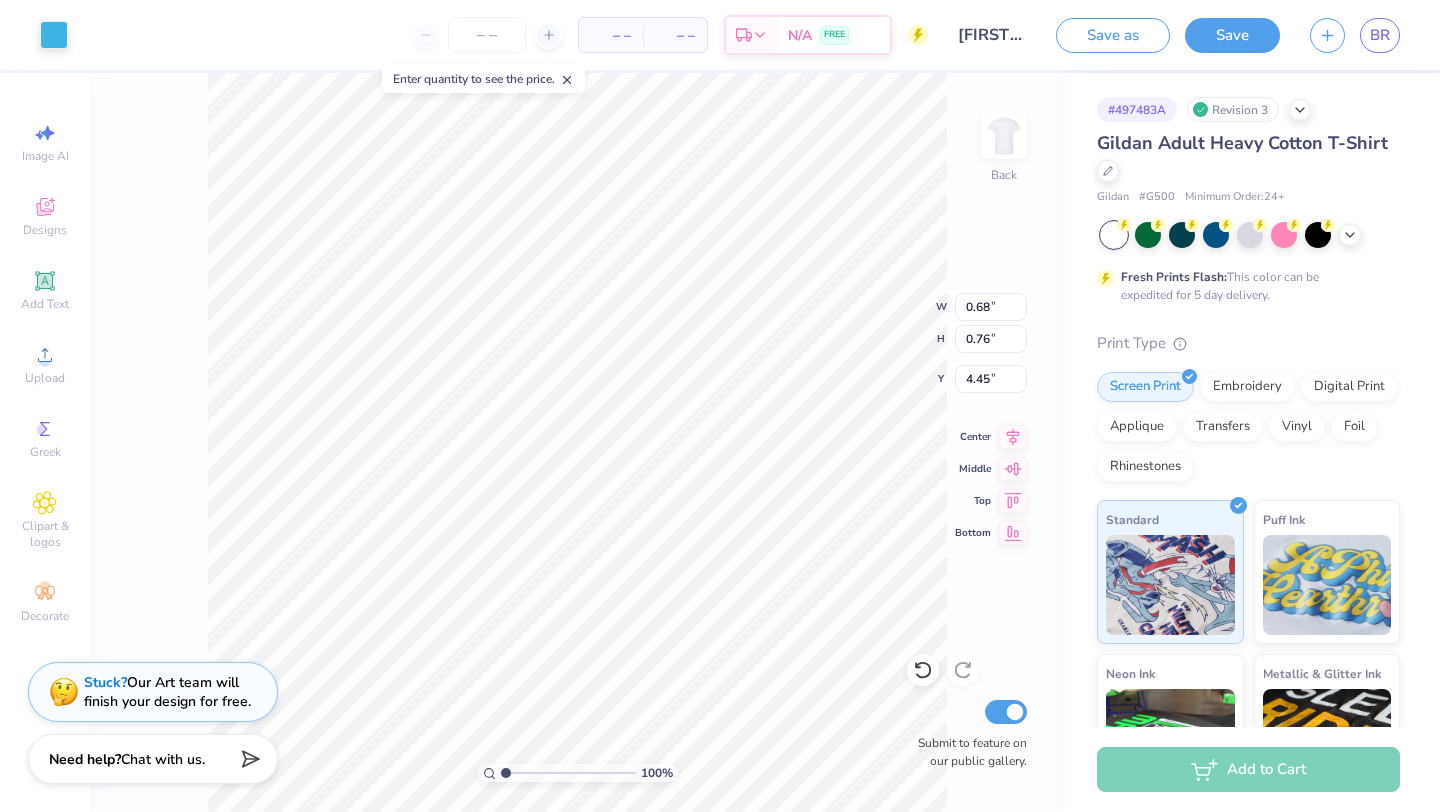 type on "0.78" 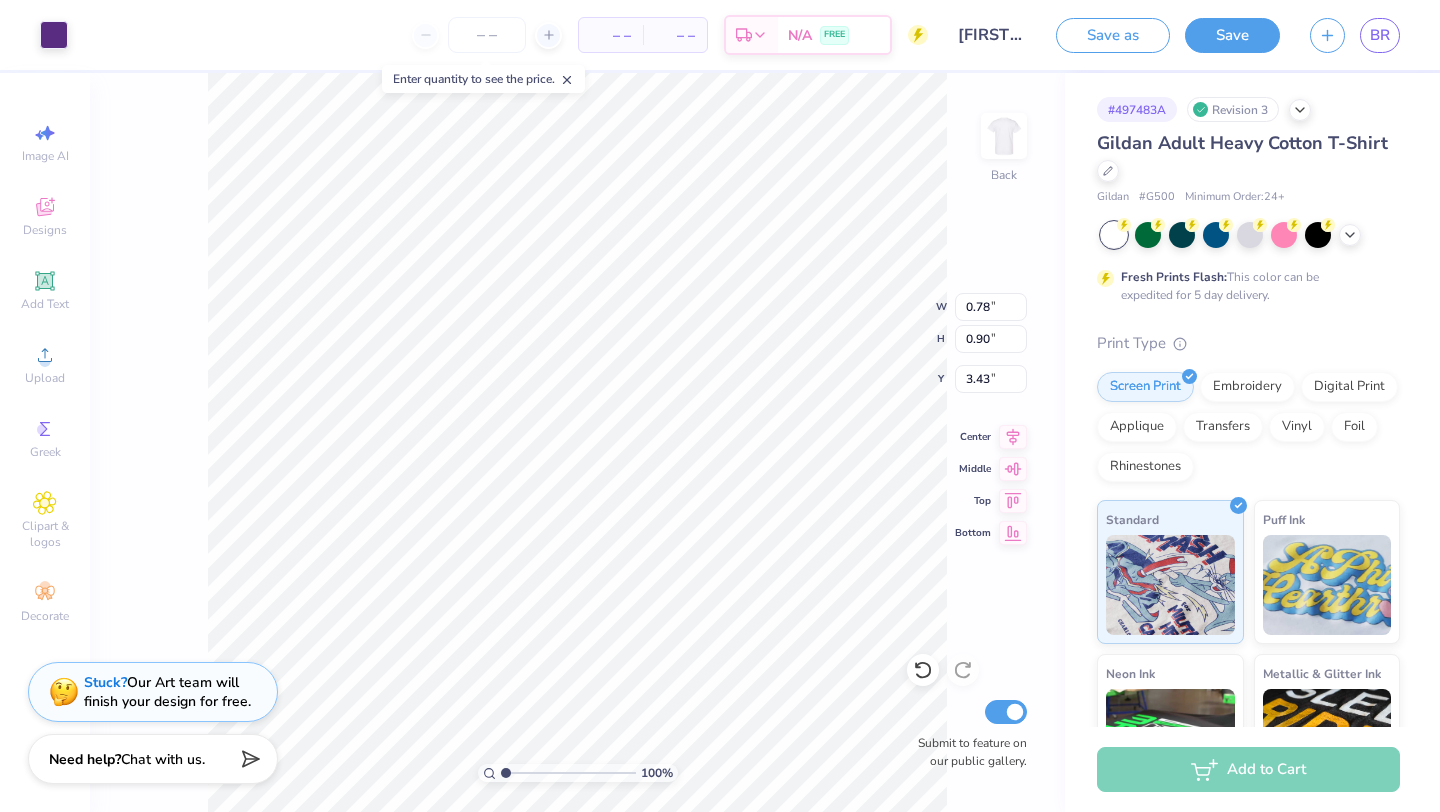 type on "0.62" 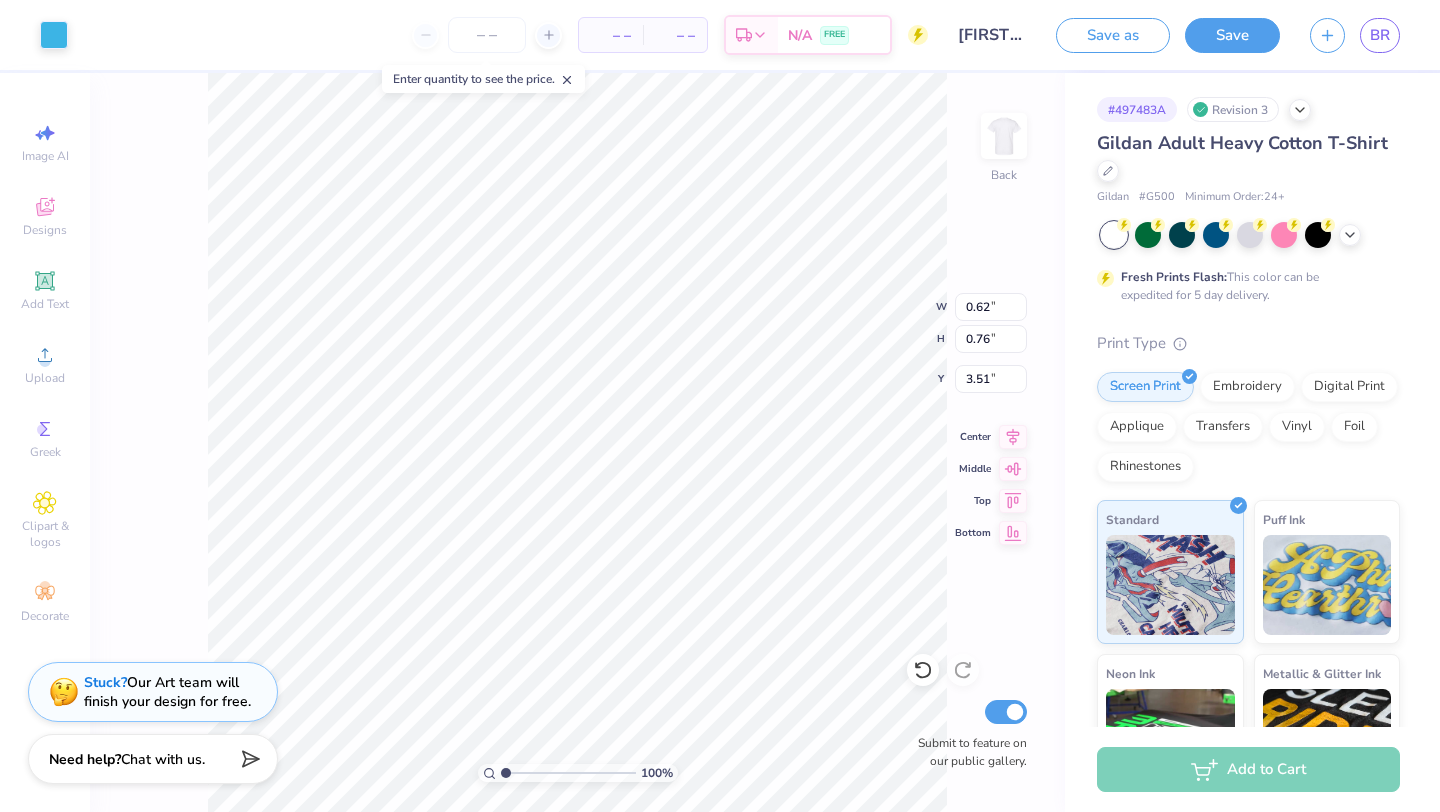 type on "0.36" 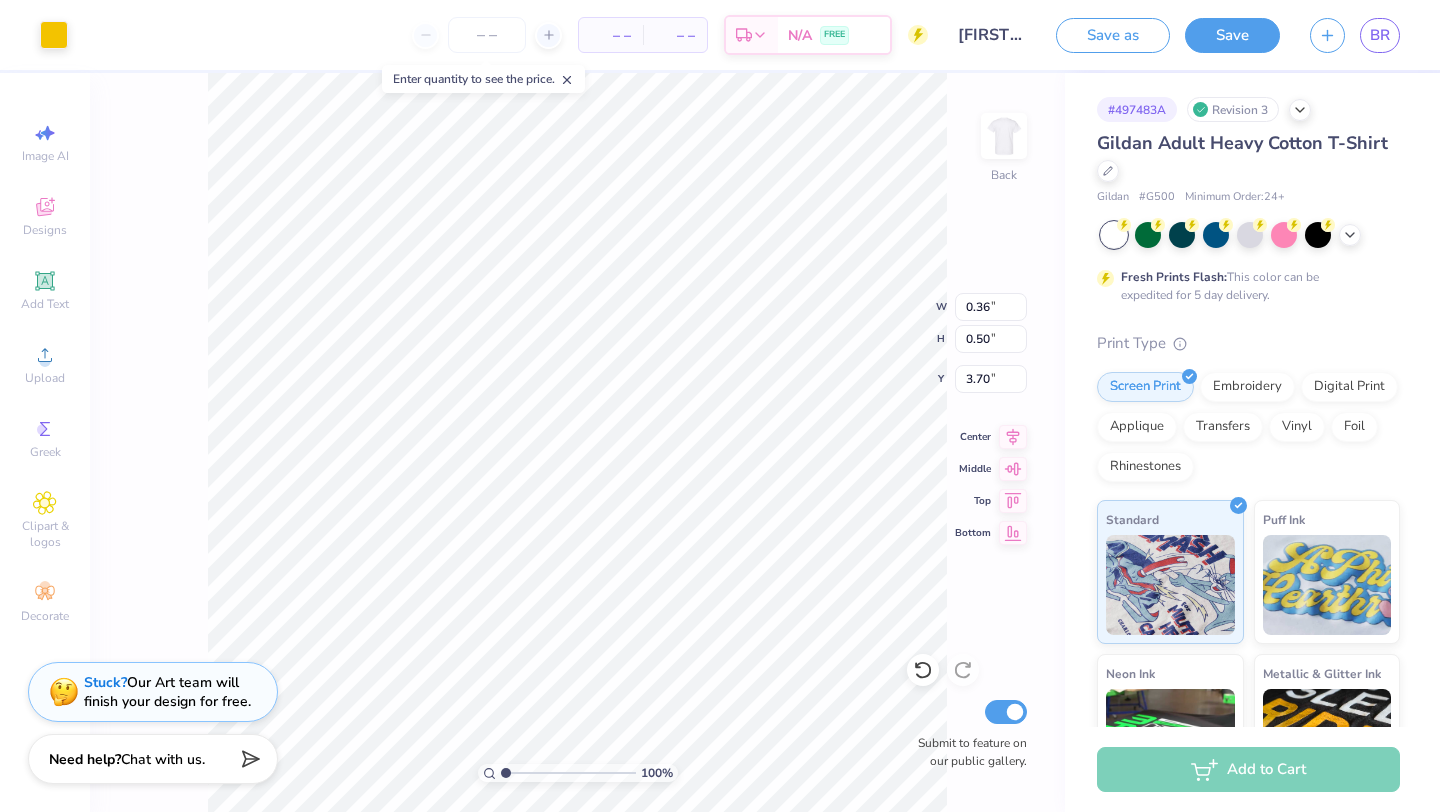 type on "0.18" 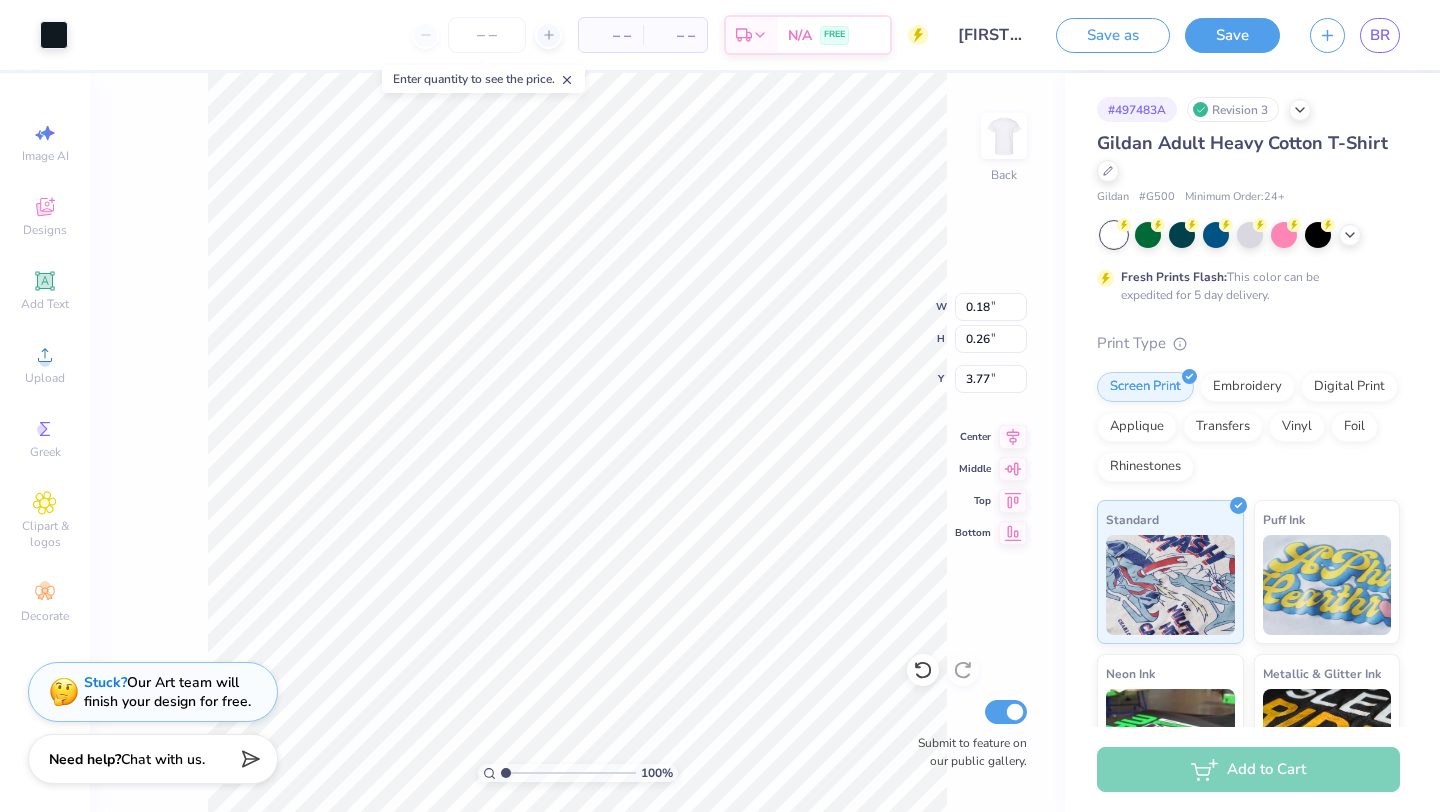type on "1.82" 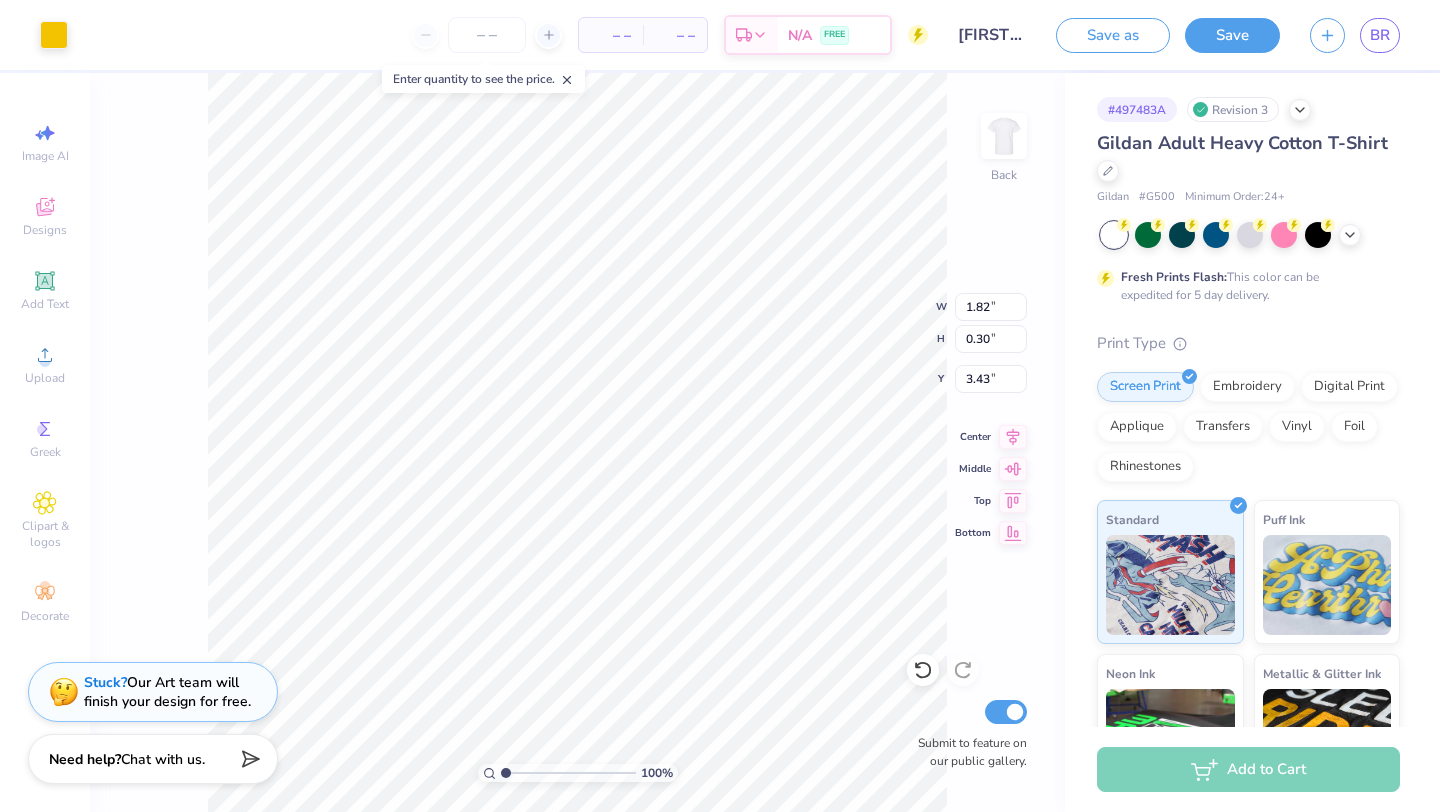 type on "1.75" 